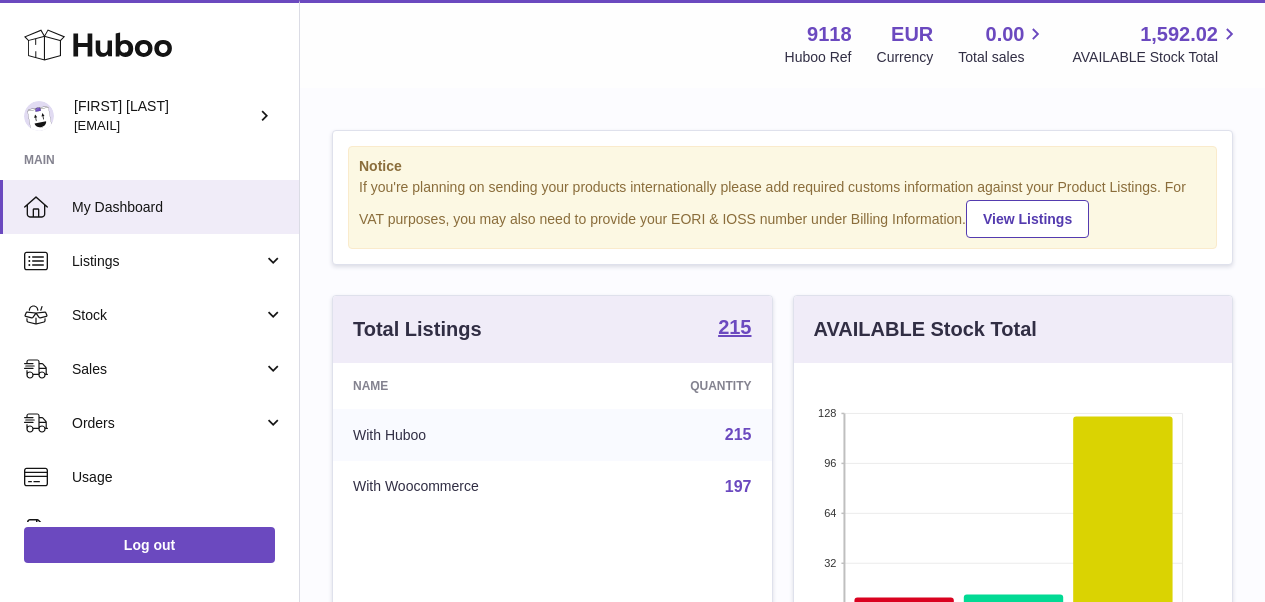 scroll, scrollTop: 0, scrollLeft: 0, axis: both 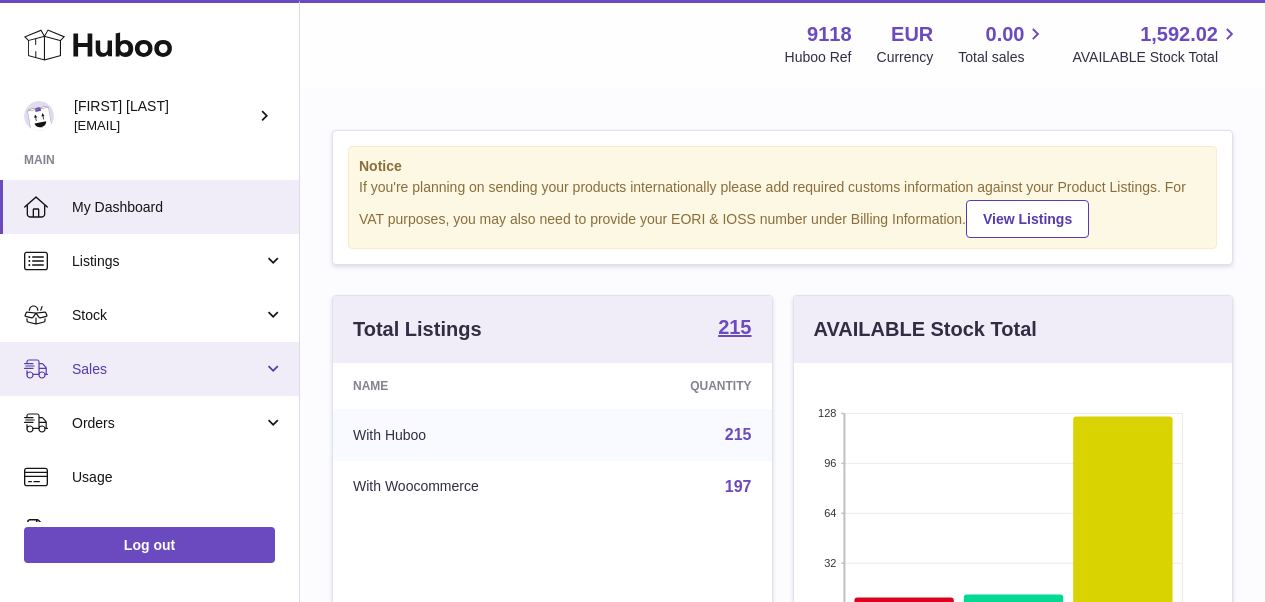 click on "Sales" at bounding box center (167, 369) 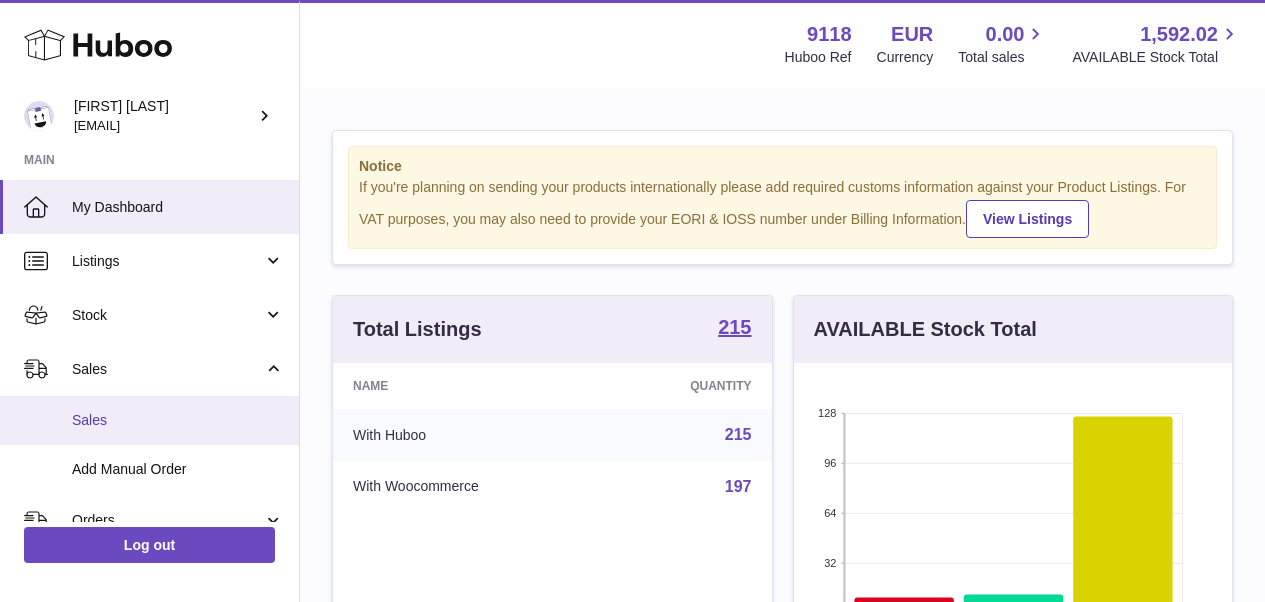 click on "Sales" at bounding box center (178, 420) 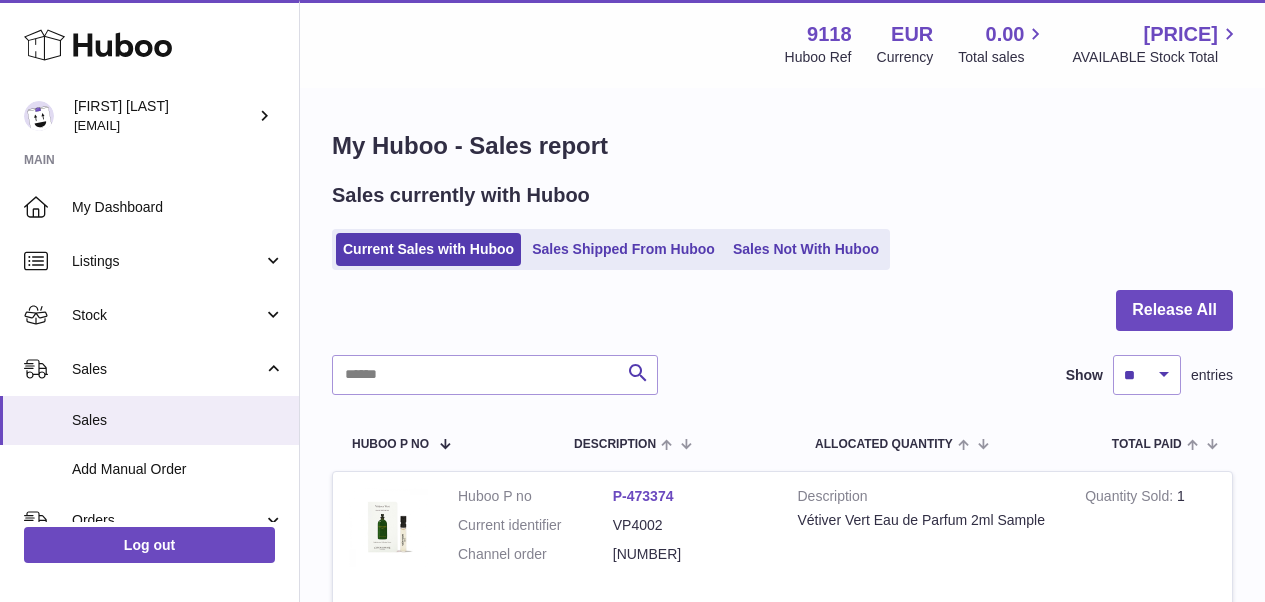 scroll, scrollTop: 0, scrollLeft: 0, axis: both 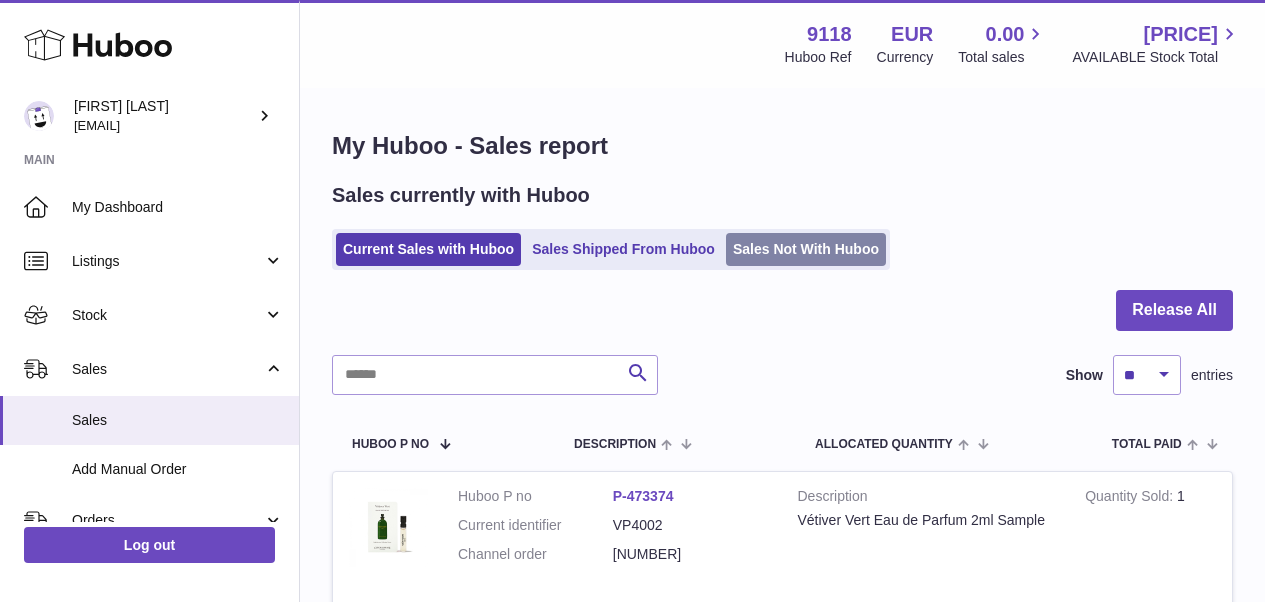 click on "Sales Not With Huboo" at bounding box center [806, 249] 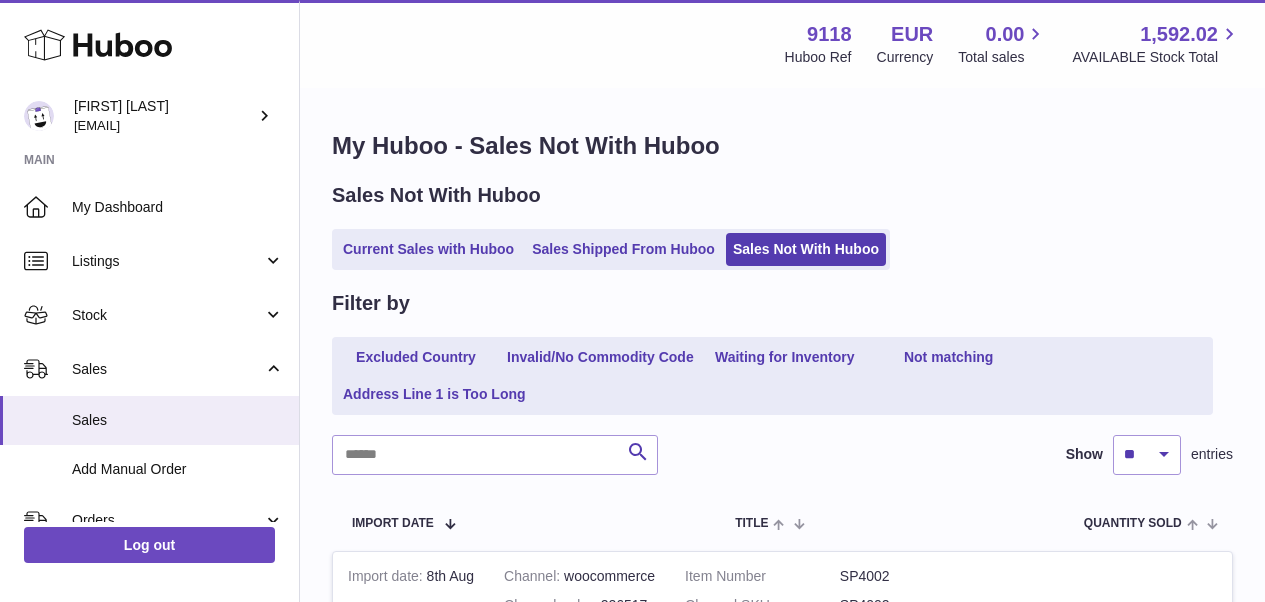 scroll, scrollTop: 0, scrollLeft: 0, axis: both 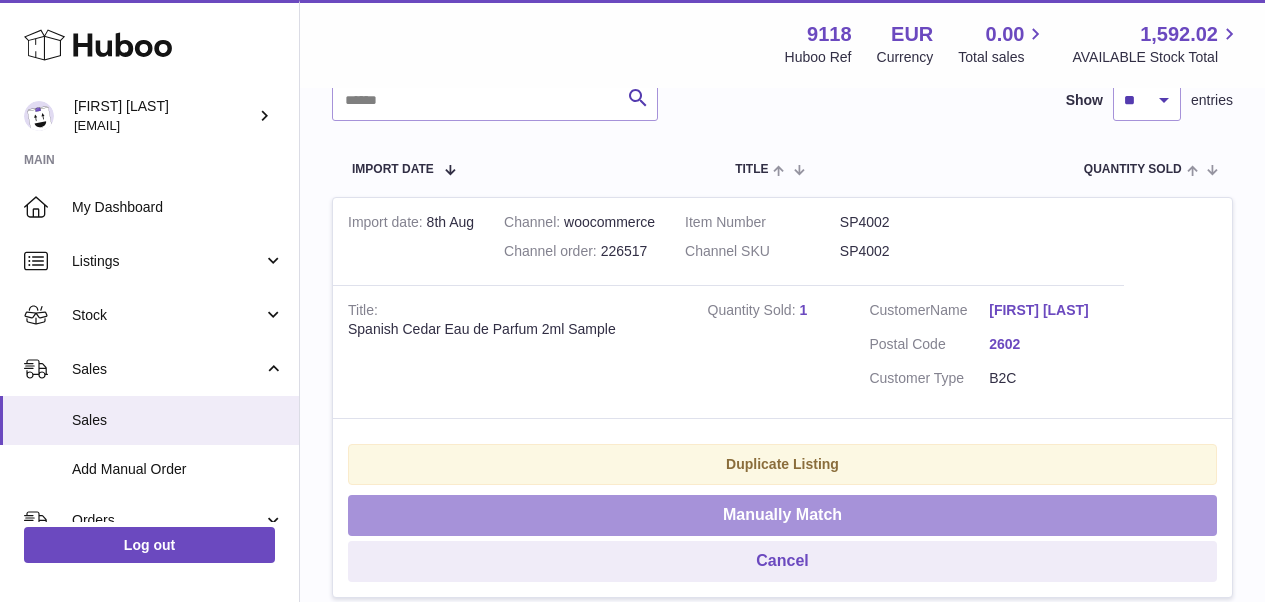 click on "Manually Match" at bounding box center [782, 515] 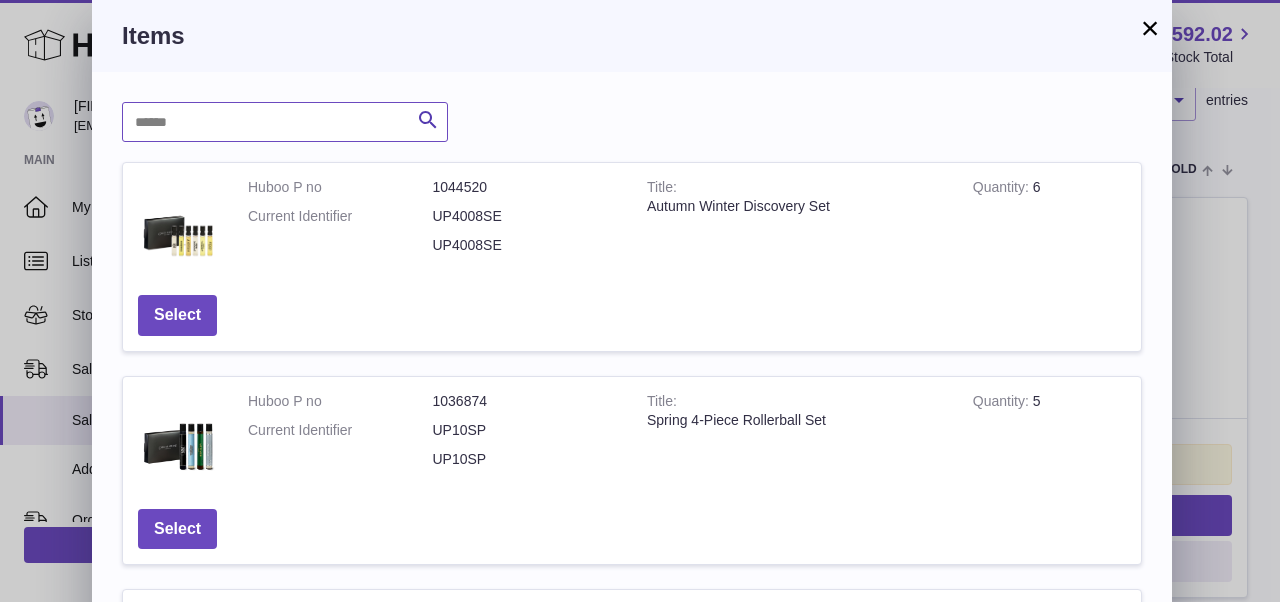 click at bounding box center (285, 122) 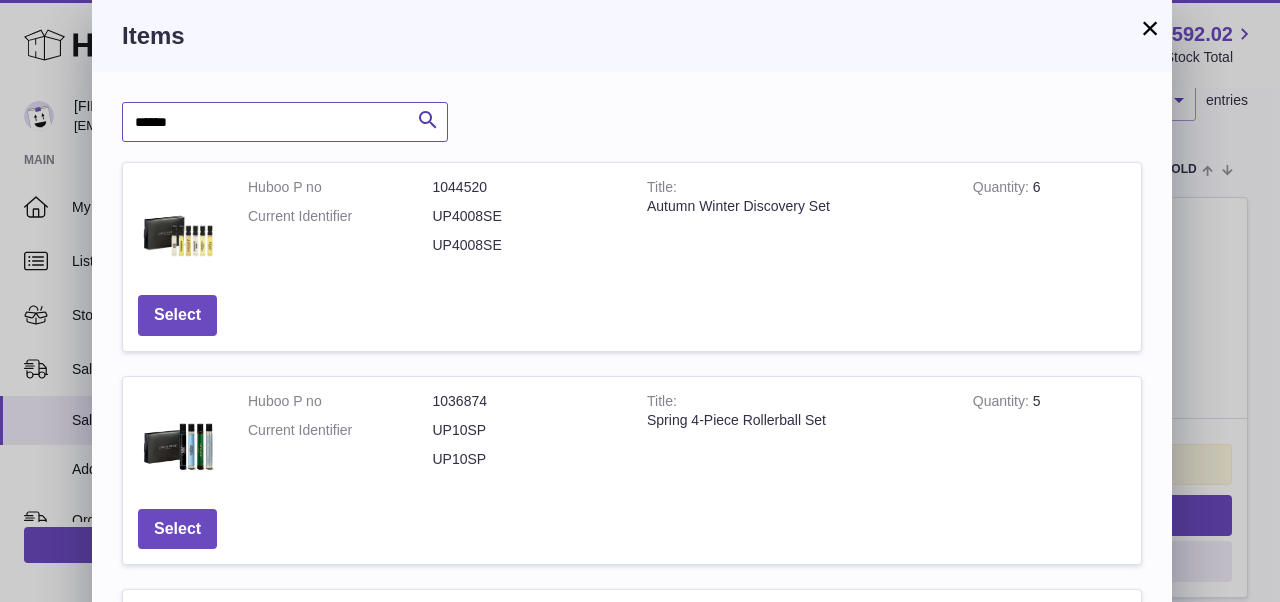type on "******" 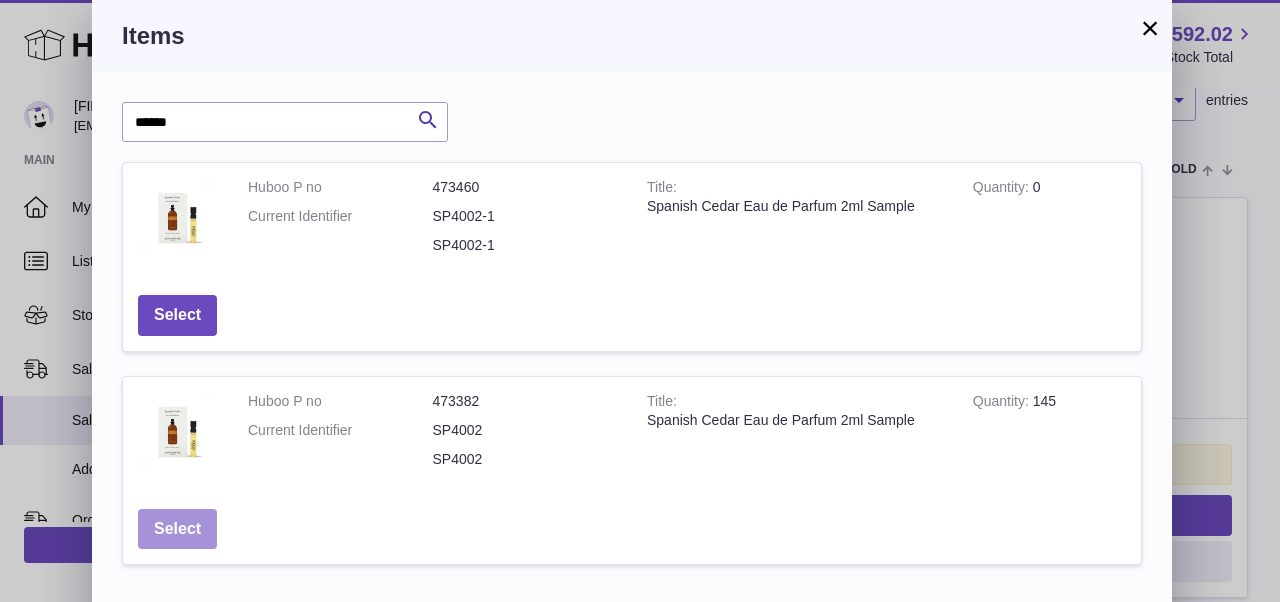 click on "Select" at bounding box center (177, 529) 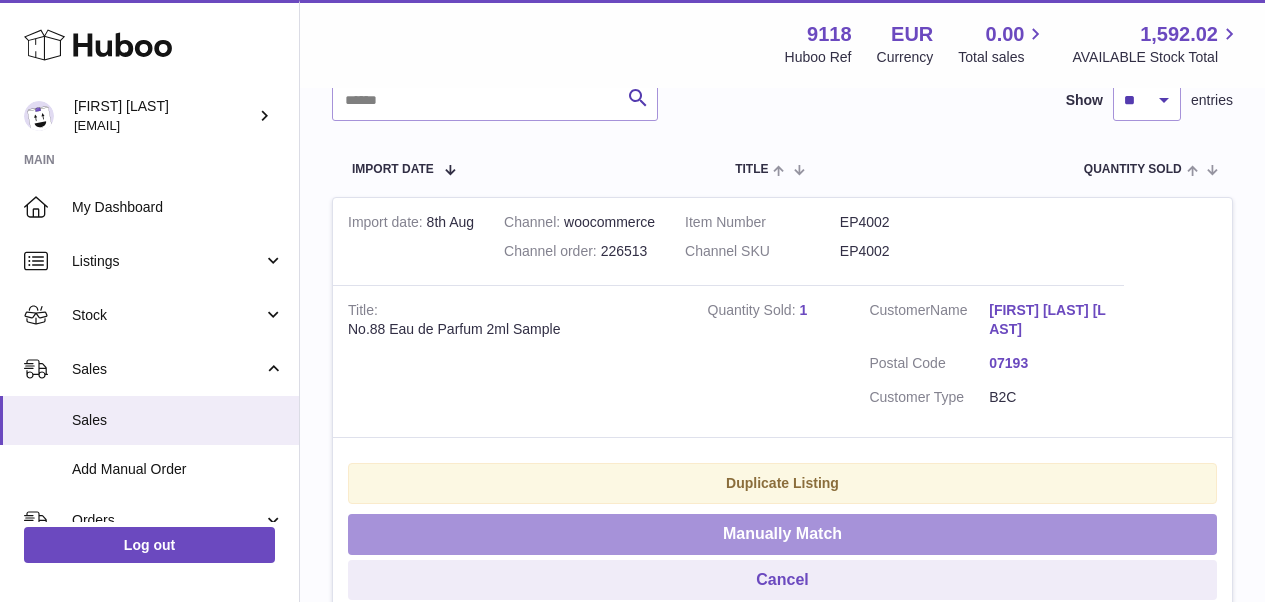 click on "Manually Match" at bounding box center [782, 534] 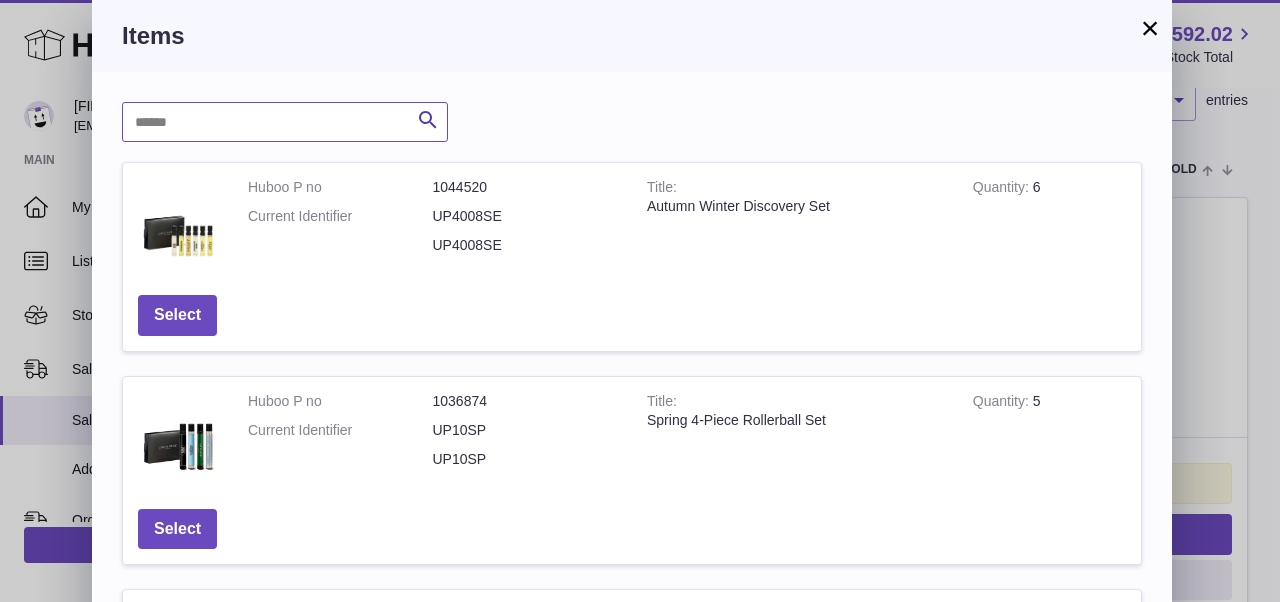 click at bounding box center [285, 122] 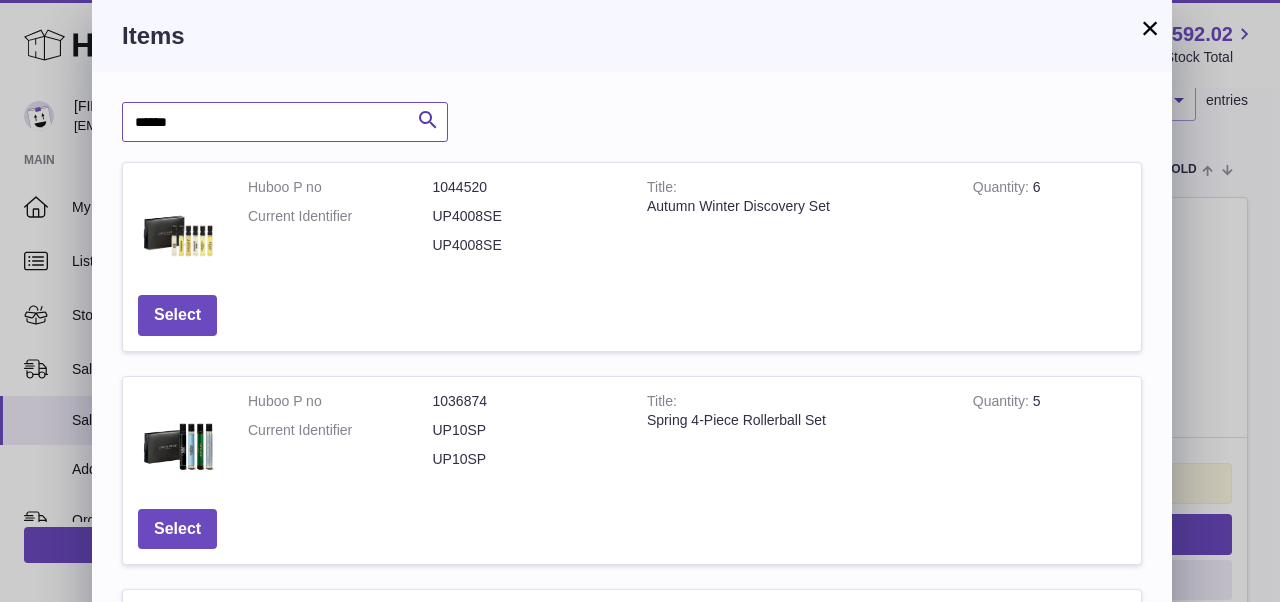 type on "******" 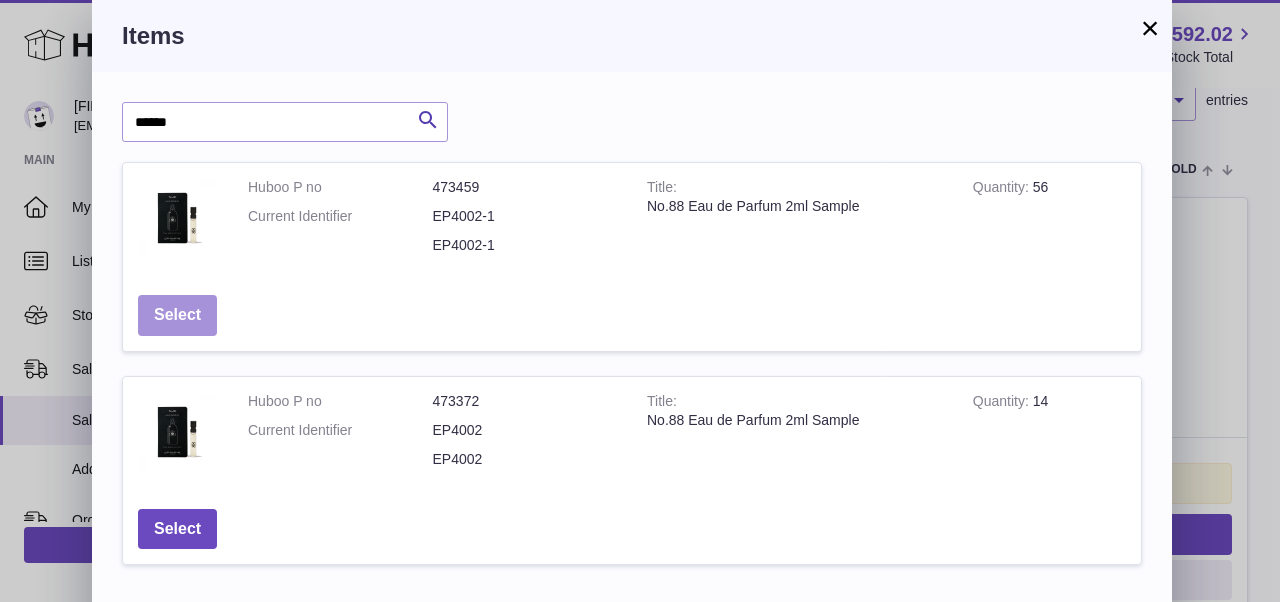click on "Select" at bounding box center (177, 315) 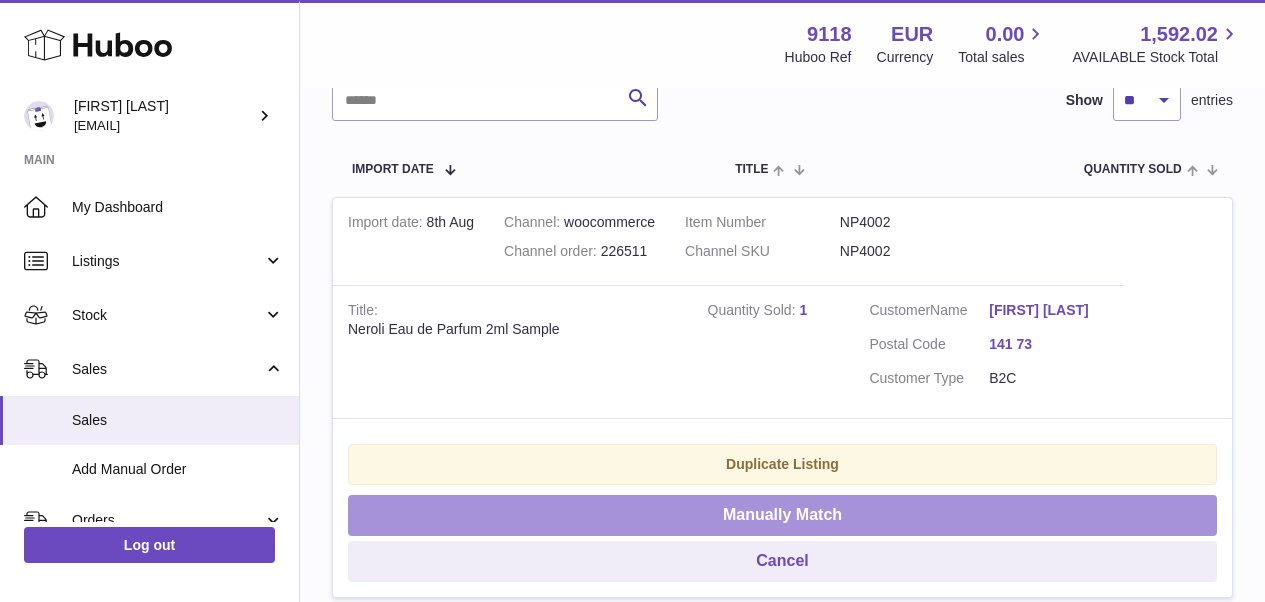 click on "Manually Match" at bounding box center (782, 515) 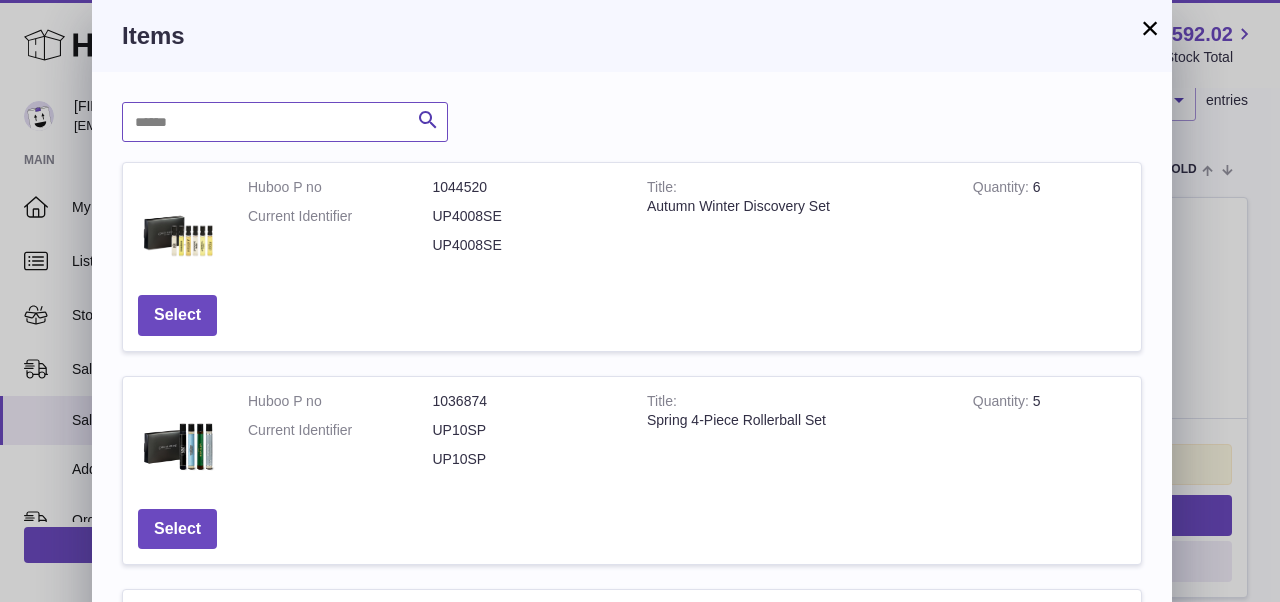 click at bounding box center [285, 122] 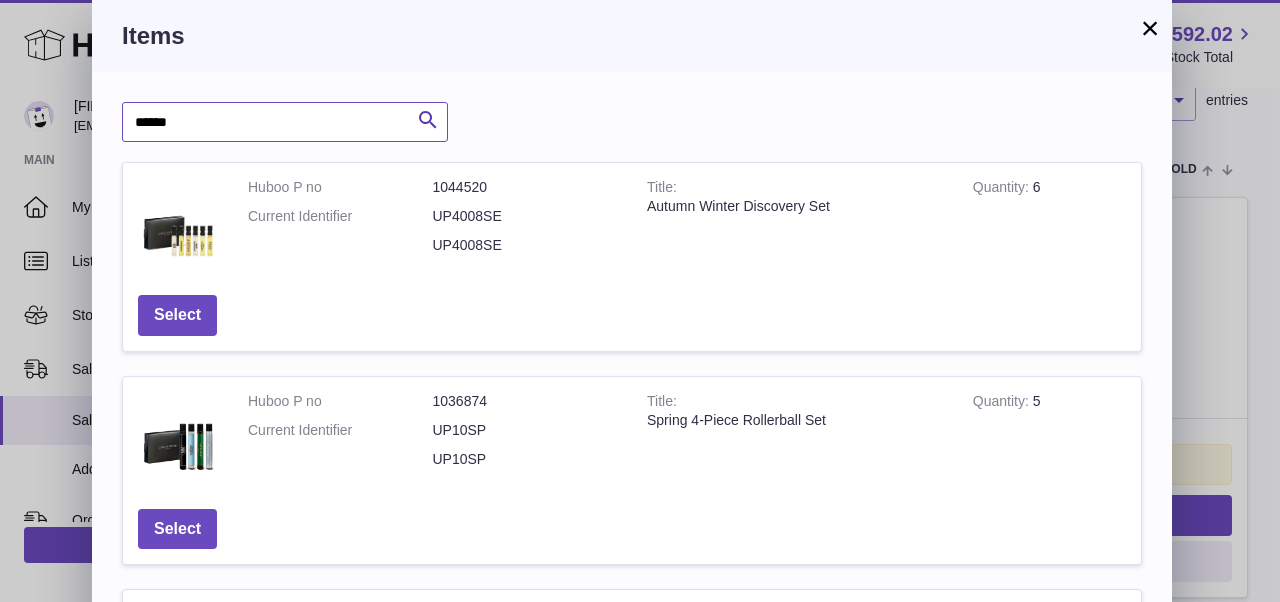 type on "******" 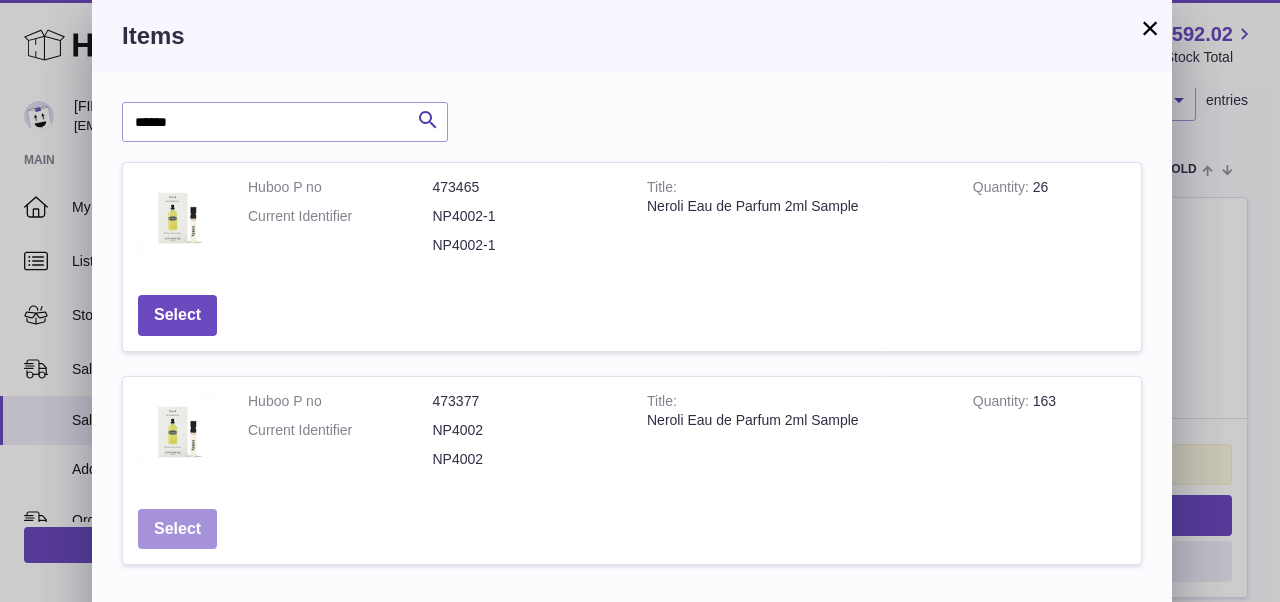 click on "Select" at bounding box center [177, 529] 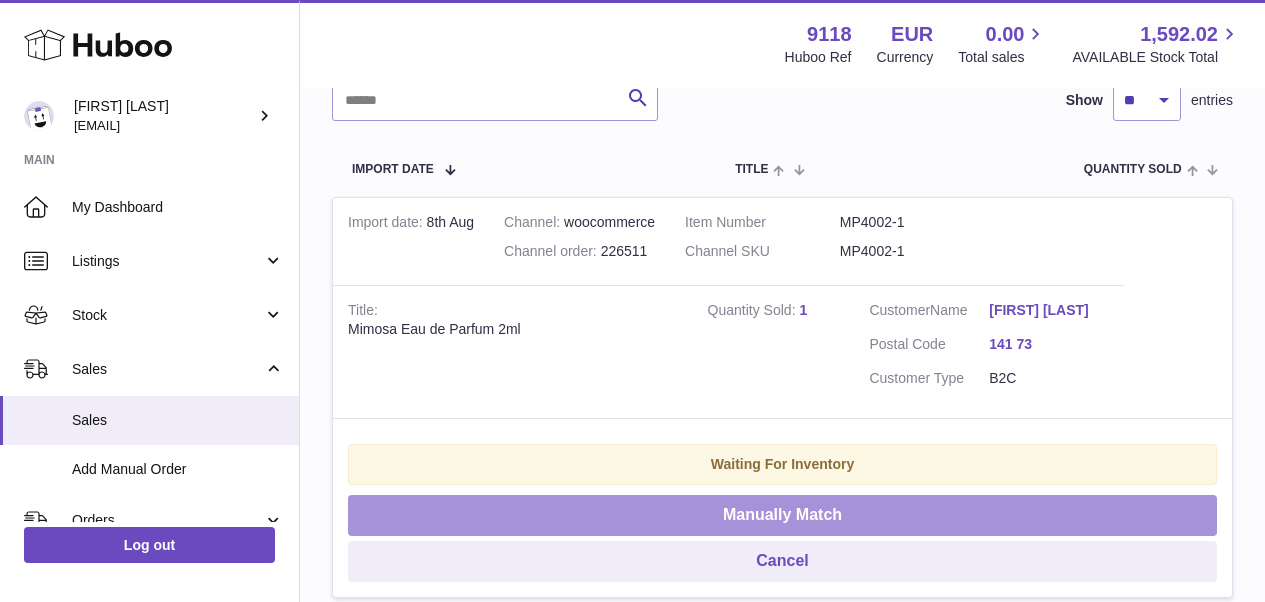click on "Manually Match" at bounding box center [782, 515] 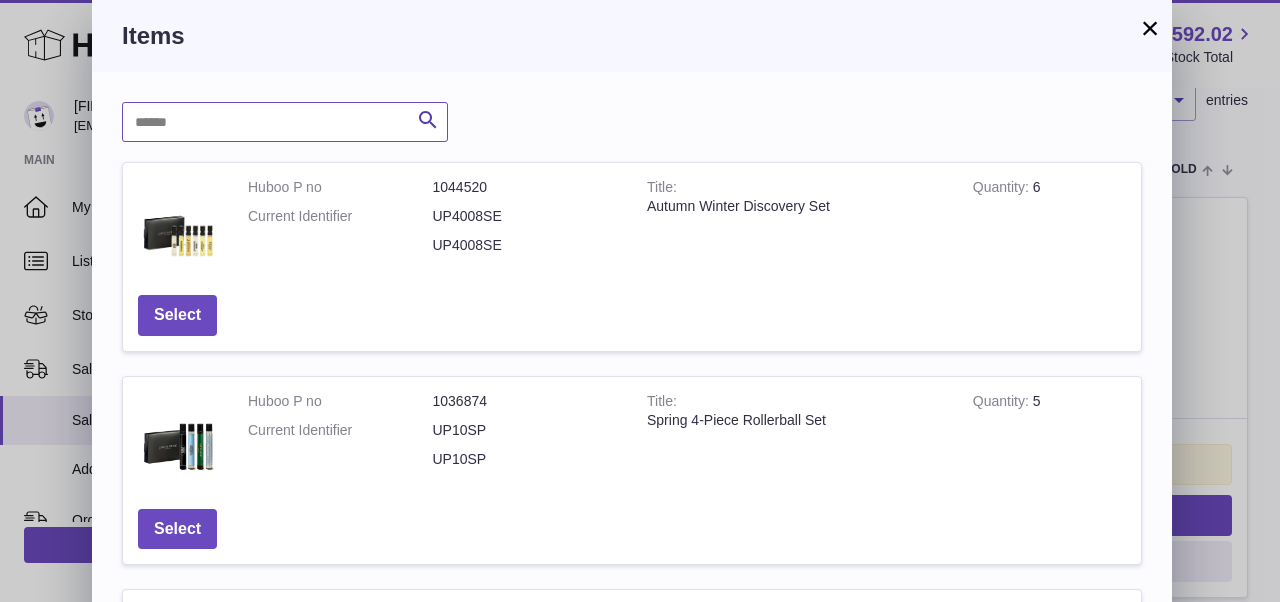 click at bounding box center (285, 122) 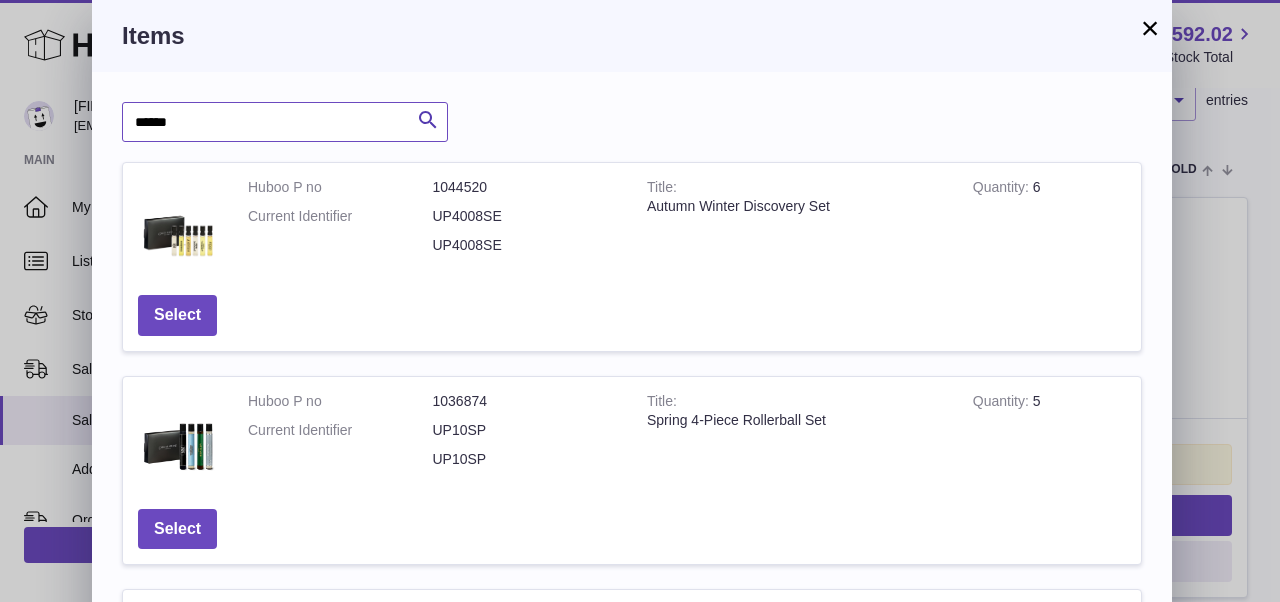 type on "******" 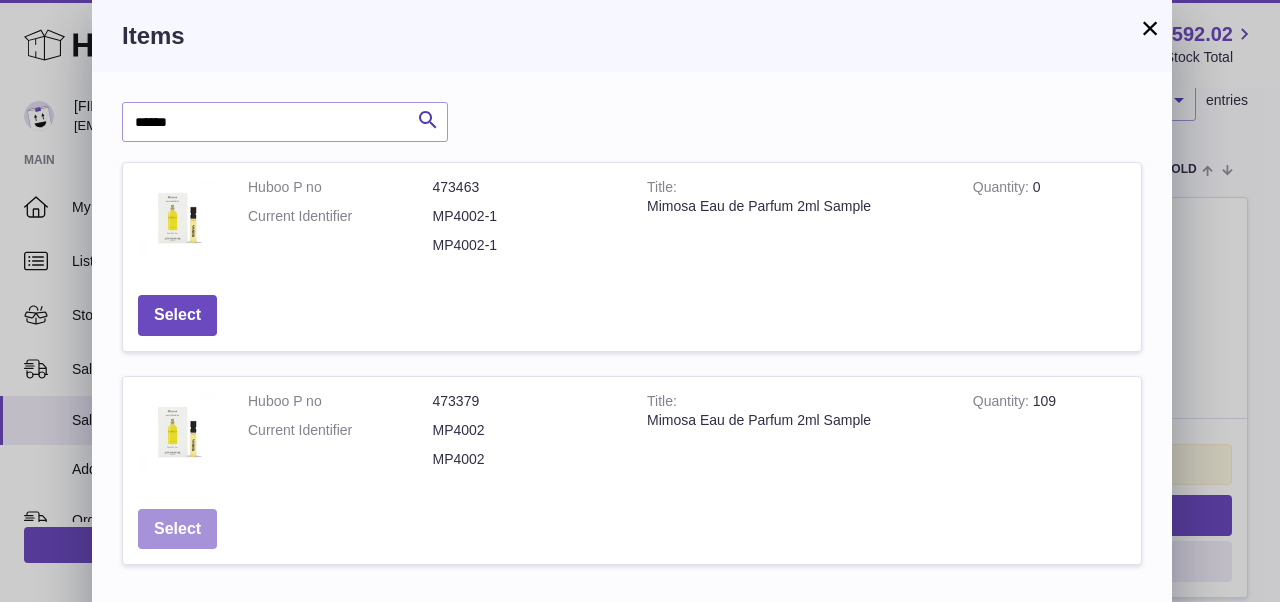 click on "Select" at bounding box center (177, 529) 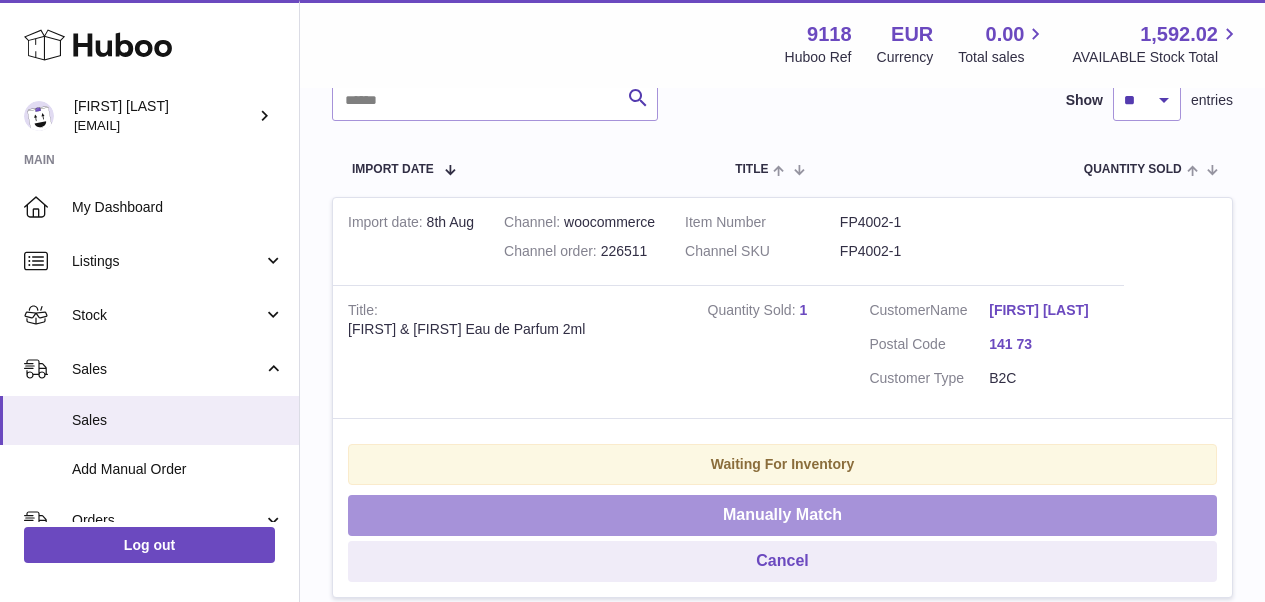 click on "Manually Match" at bounding box center [782, 515] 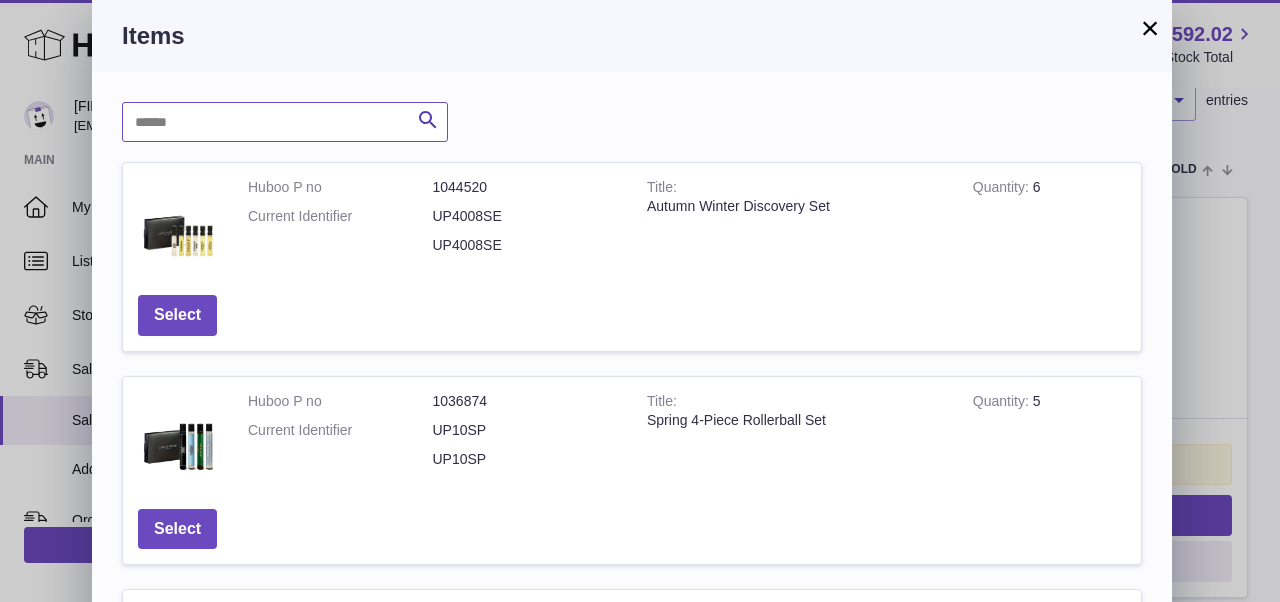 click at bounding box center [285, 122] 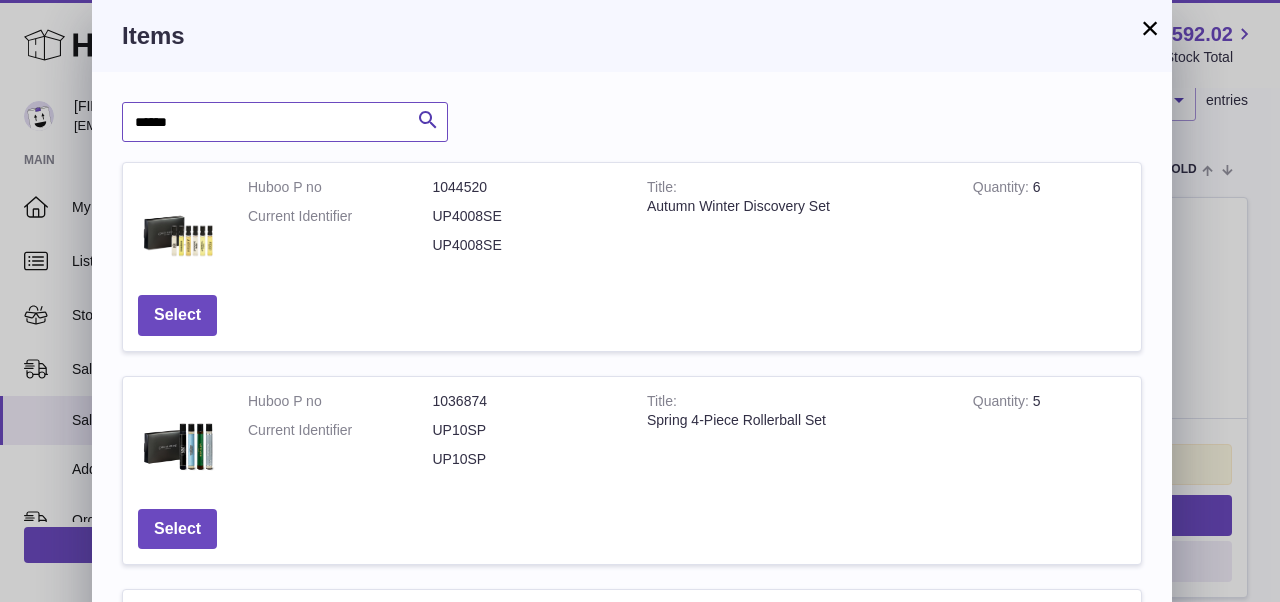 type on "******" 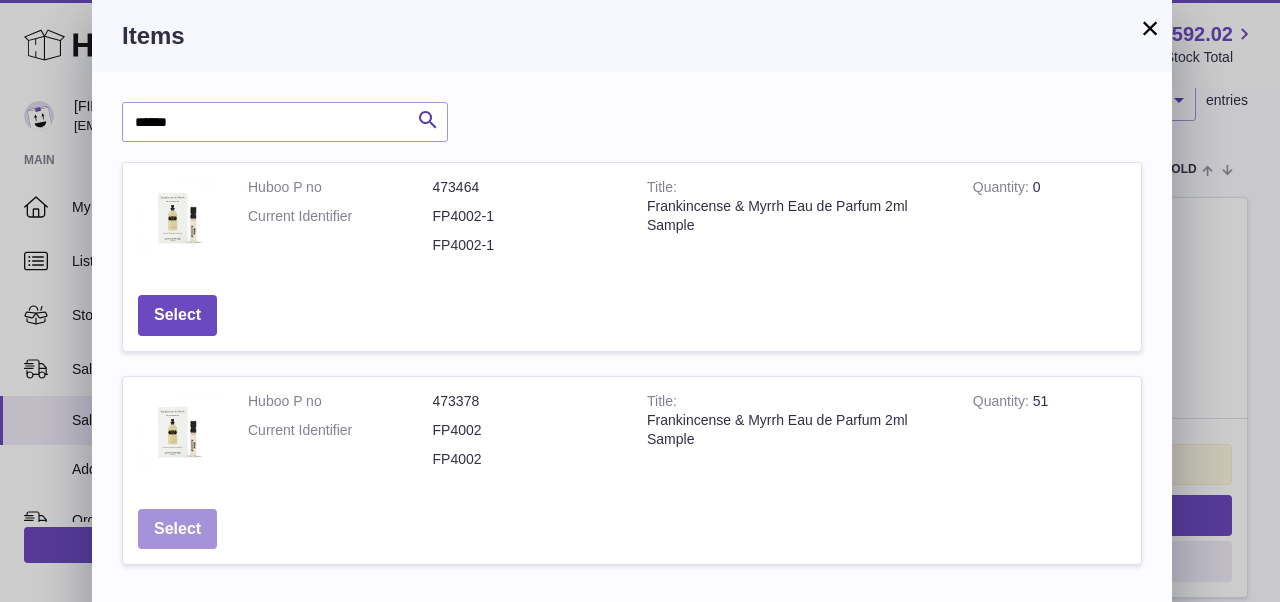 click on "Select" at bounding box center [177, 529] 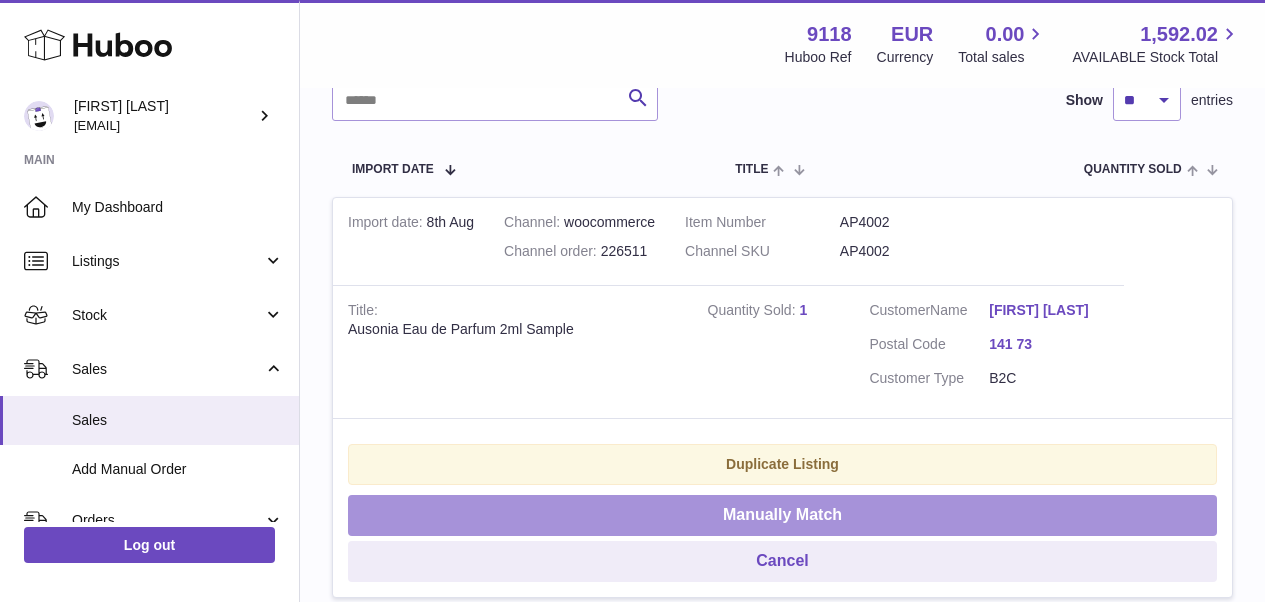 click on "Manually Match" at bounding box center (782, 515) 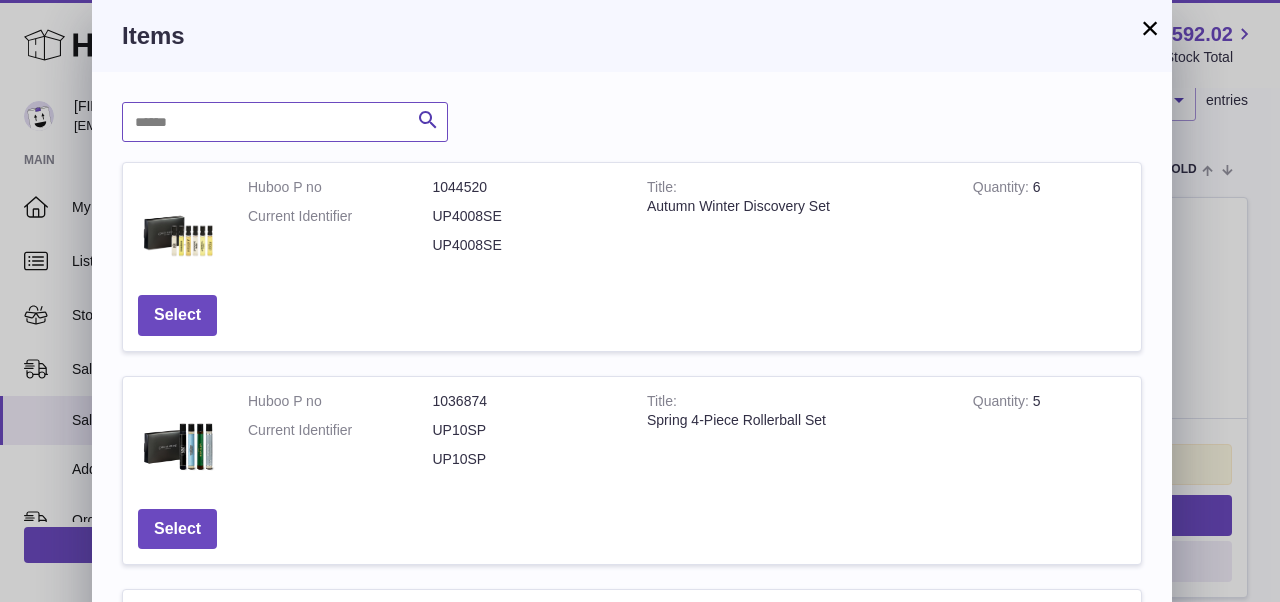 click at bounding box center (285, 122) 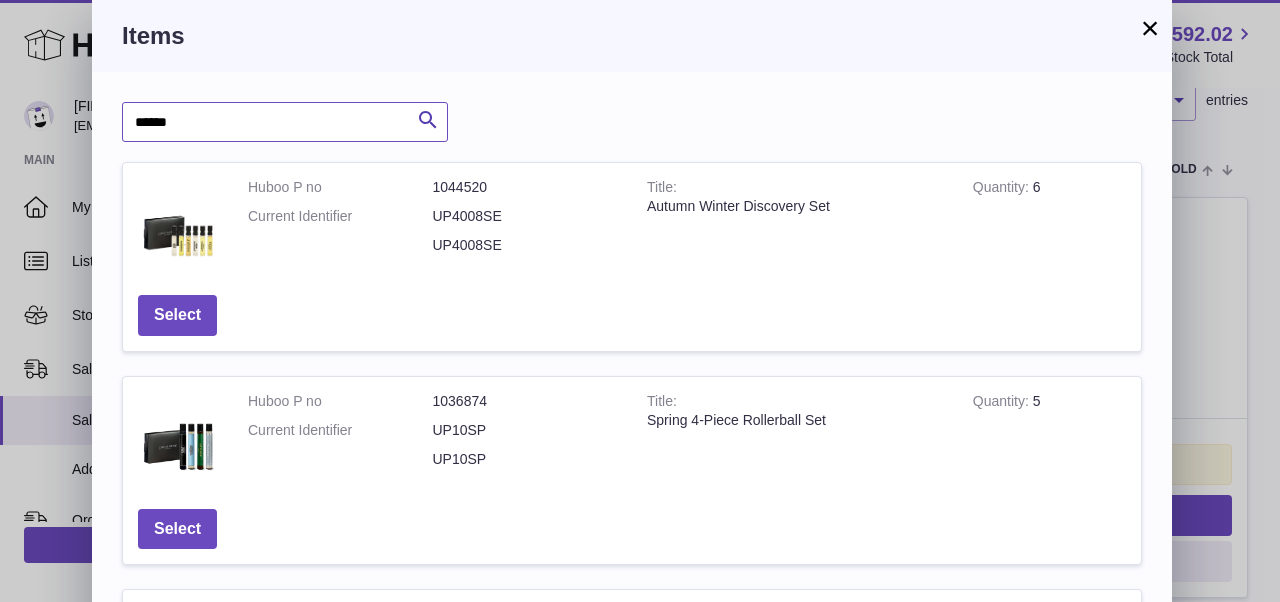 type on "******" 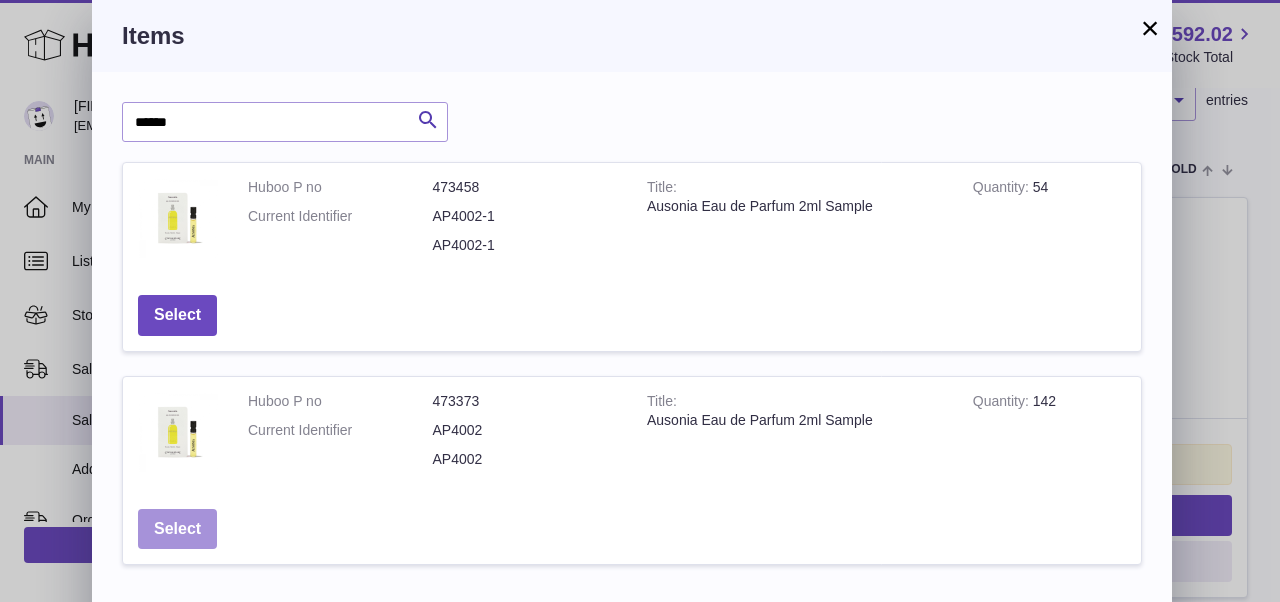click on "Select" at bounding box center (177, 529) 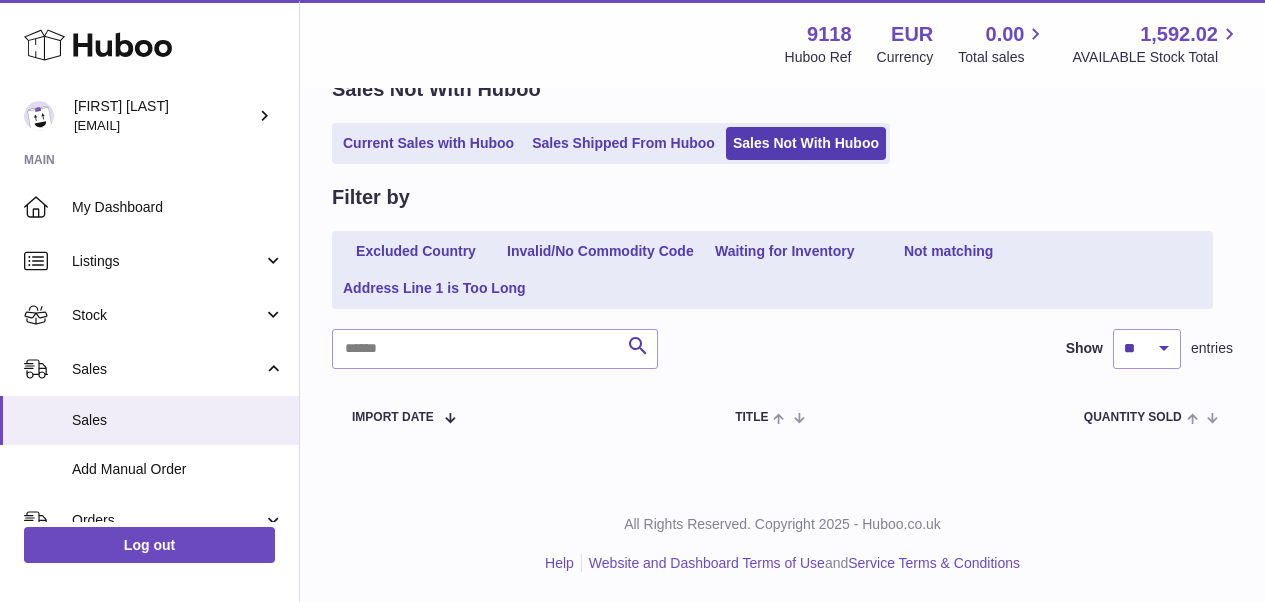 scroll, scrollTop: 101, scrollLeft: 0, axis: vertical 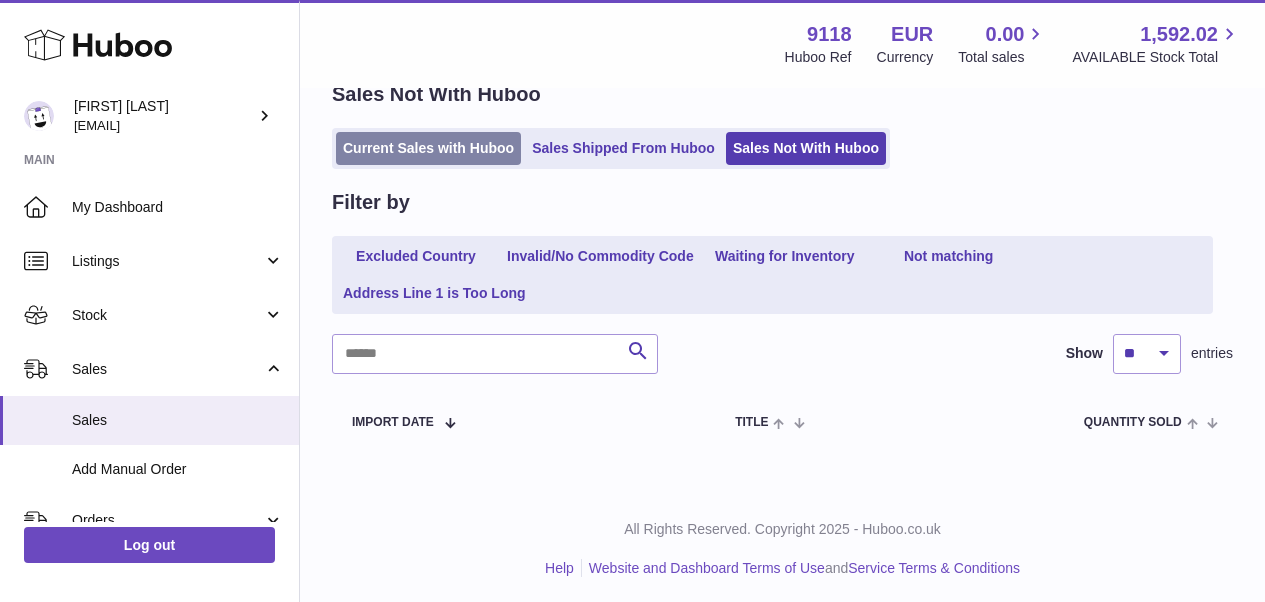 click on "Current Sales with Huboo" at bounding box center [428, 148] 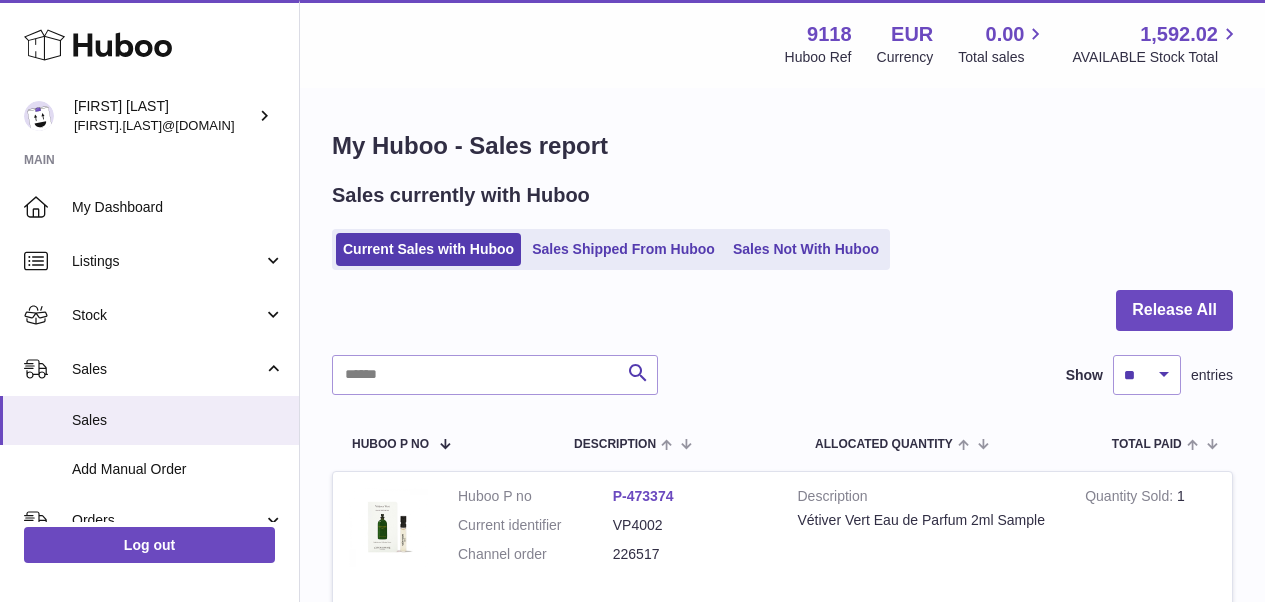 scroll, scrollTop: 0, scrollLeft: 0, axis: both 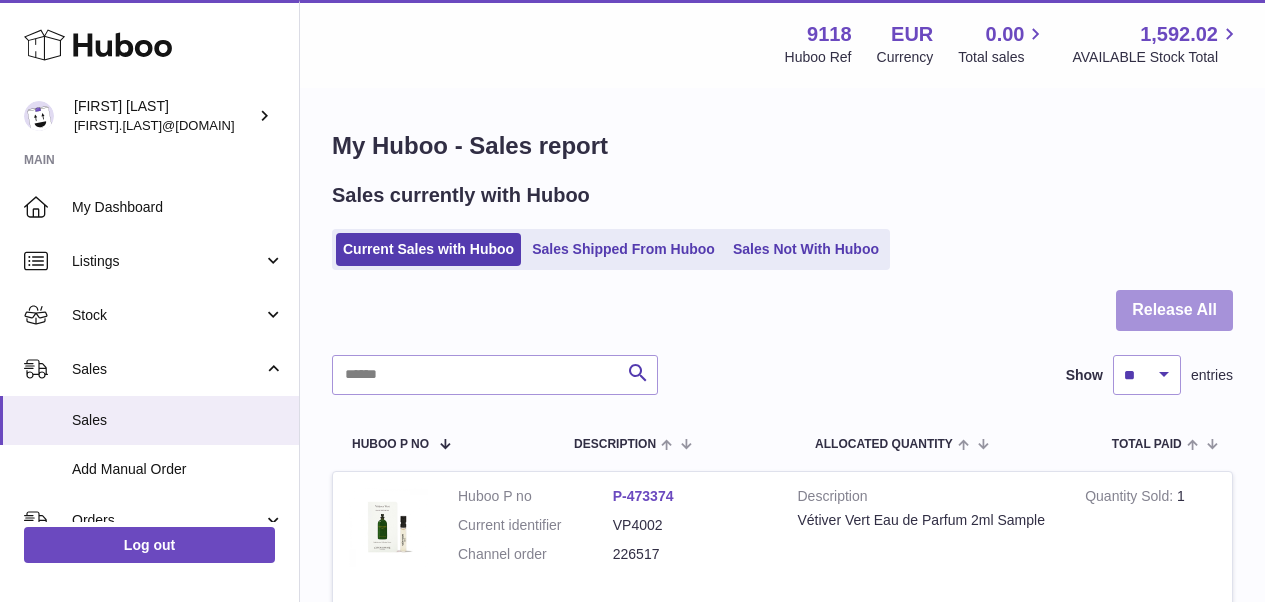click on "Release All" at bounding box center (1174, 310) 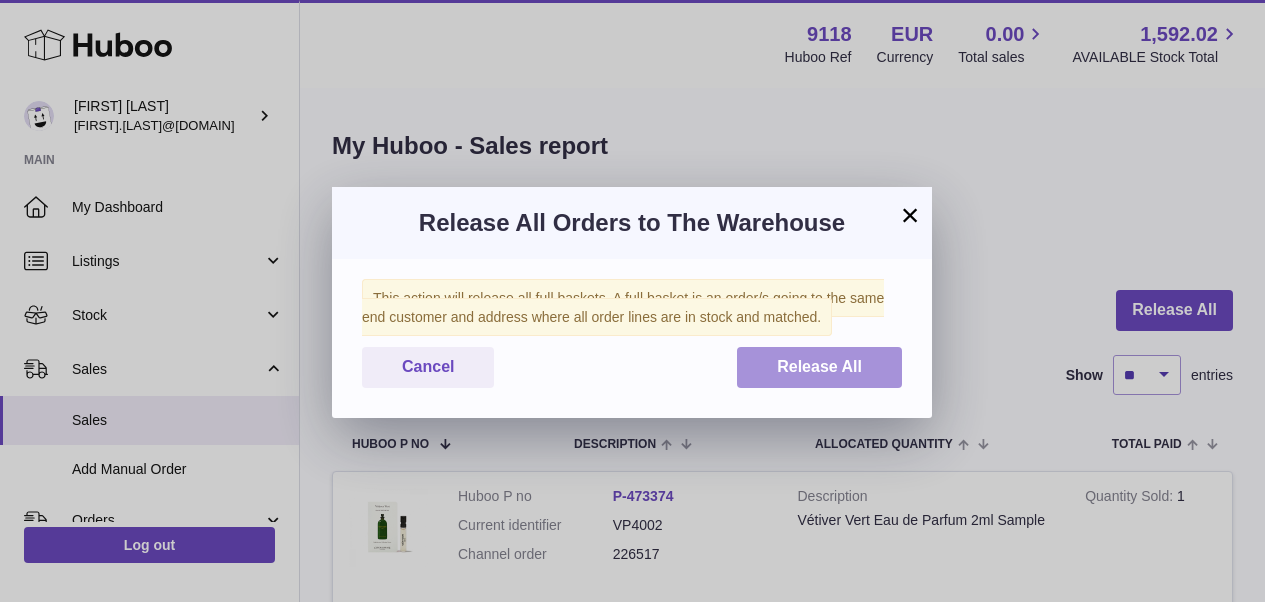 click on "Release All" at bounding box center (819, 367) 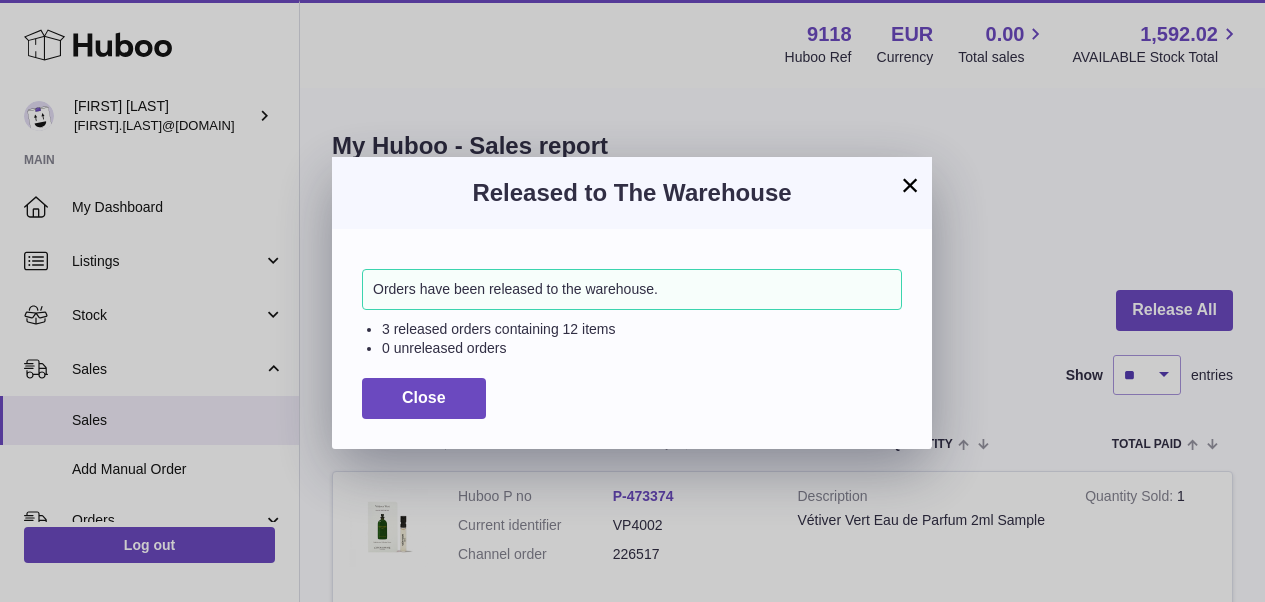 click on "×" at bounding box center [910, 185] 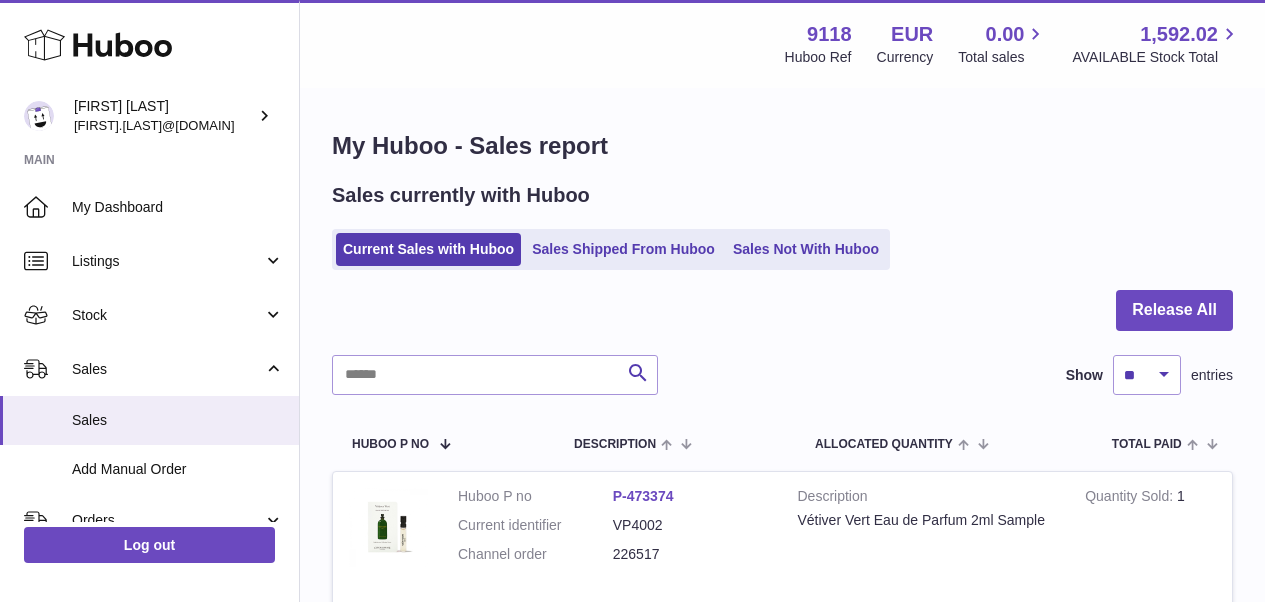 click on "Sales currently with Huboo
Current Sales with Huboo
Sales Shipped From Huboo
Sales Not With Huboo" at bounding box center [782, 226] 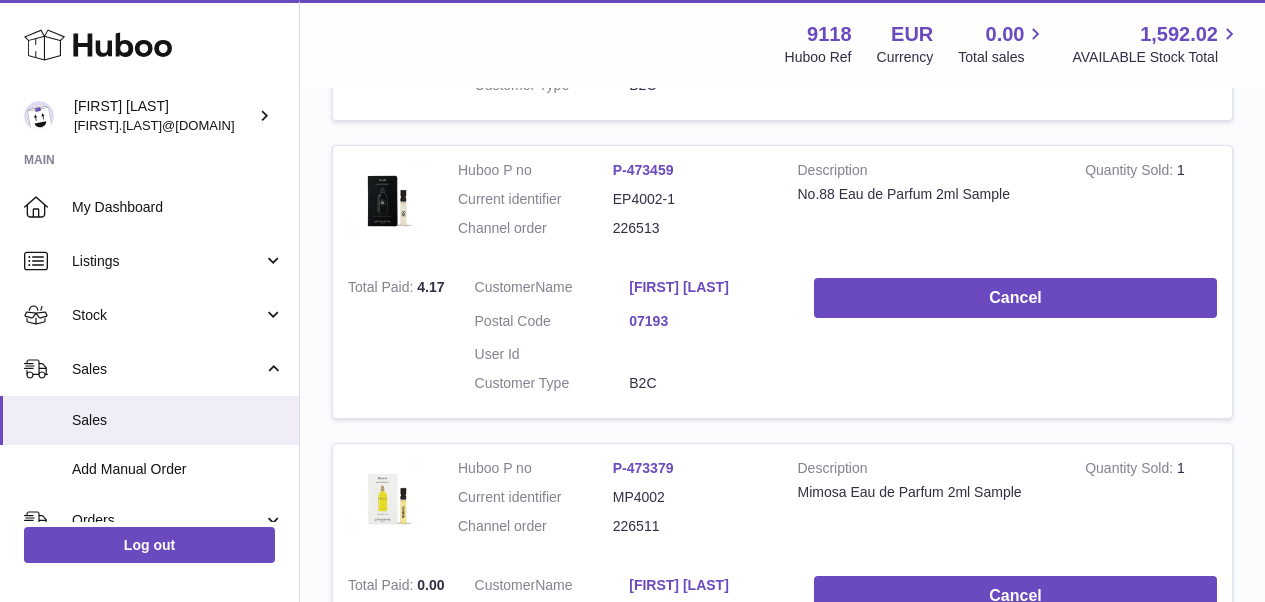 scroll, scrollTop: 66, scrollLeft: 0, axis: vertical 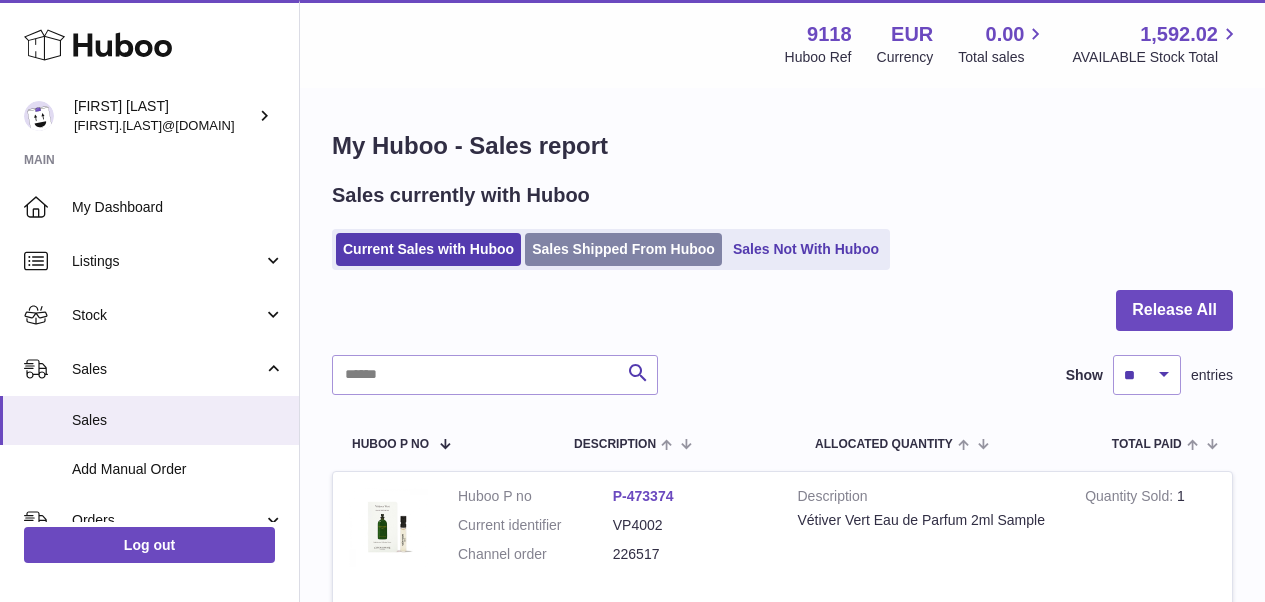 click on "Sales Shipped From Huboo" at bounding box center [623, 249] 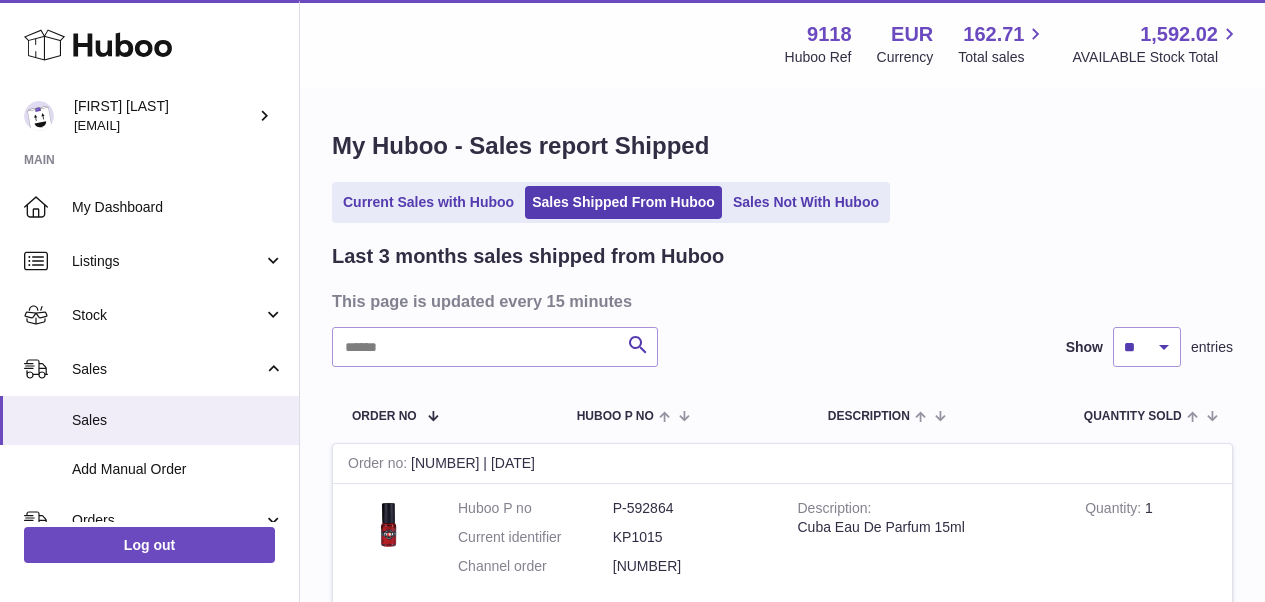 scroll, scrollTop: 0, scrollLeft: 0, axis: both 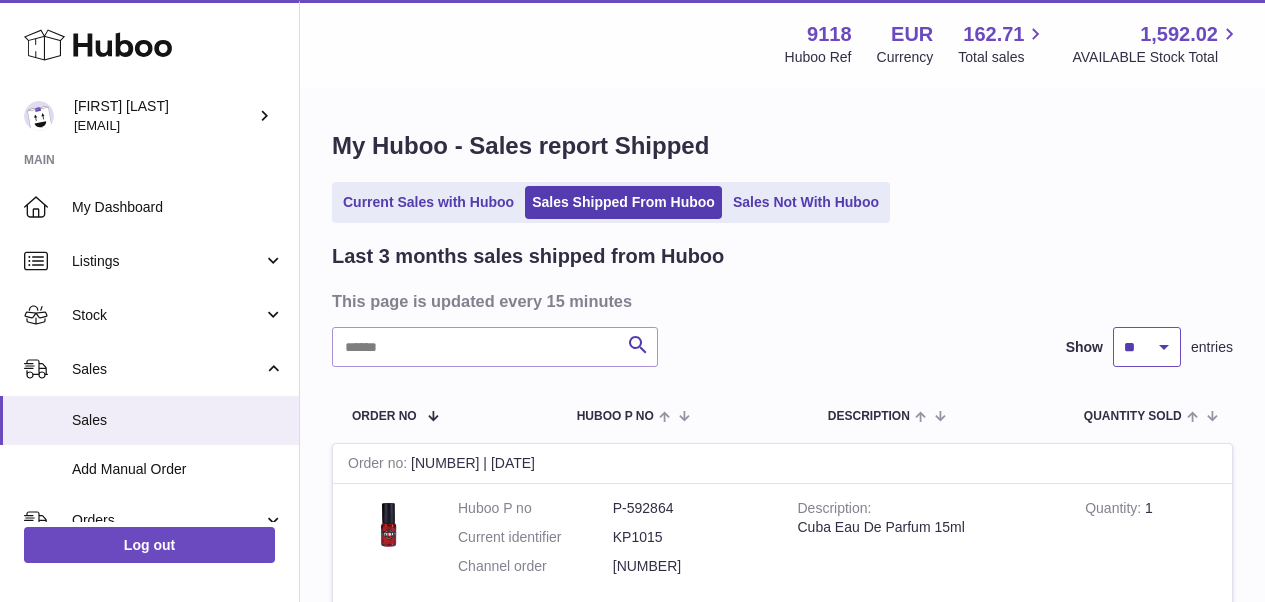 select on "**" 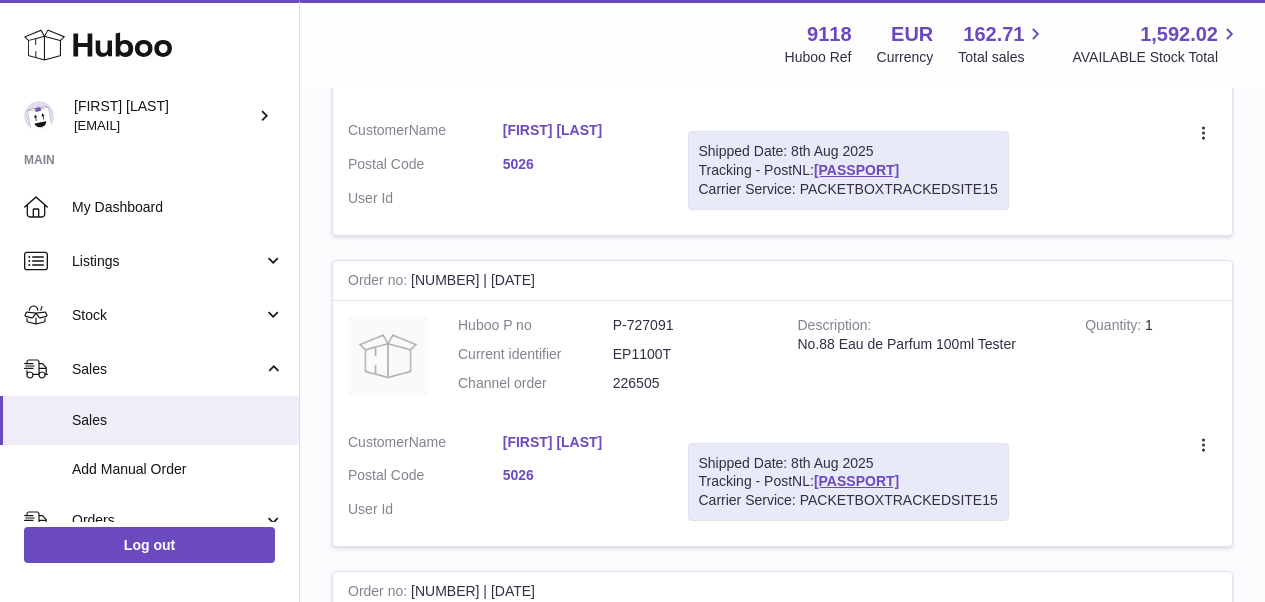 scroll, scrollTop: 2676, scrollLeft: 0, axis: vertical 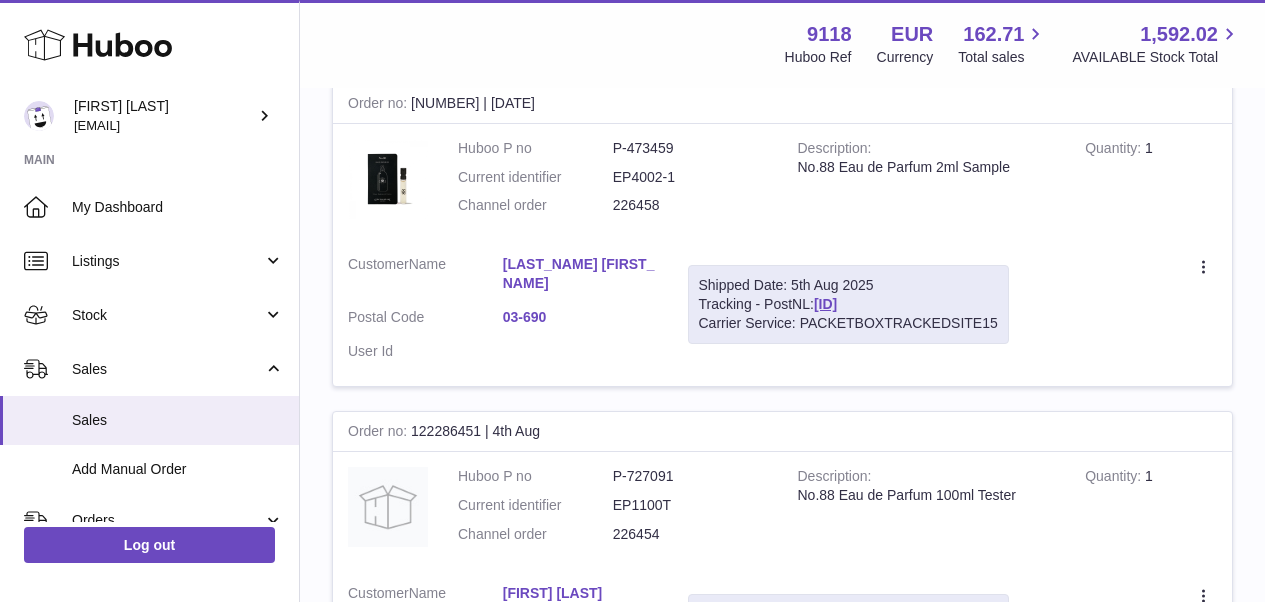click on "2" at bounding box center (927, 740) 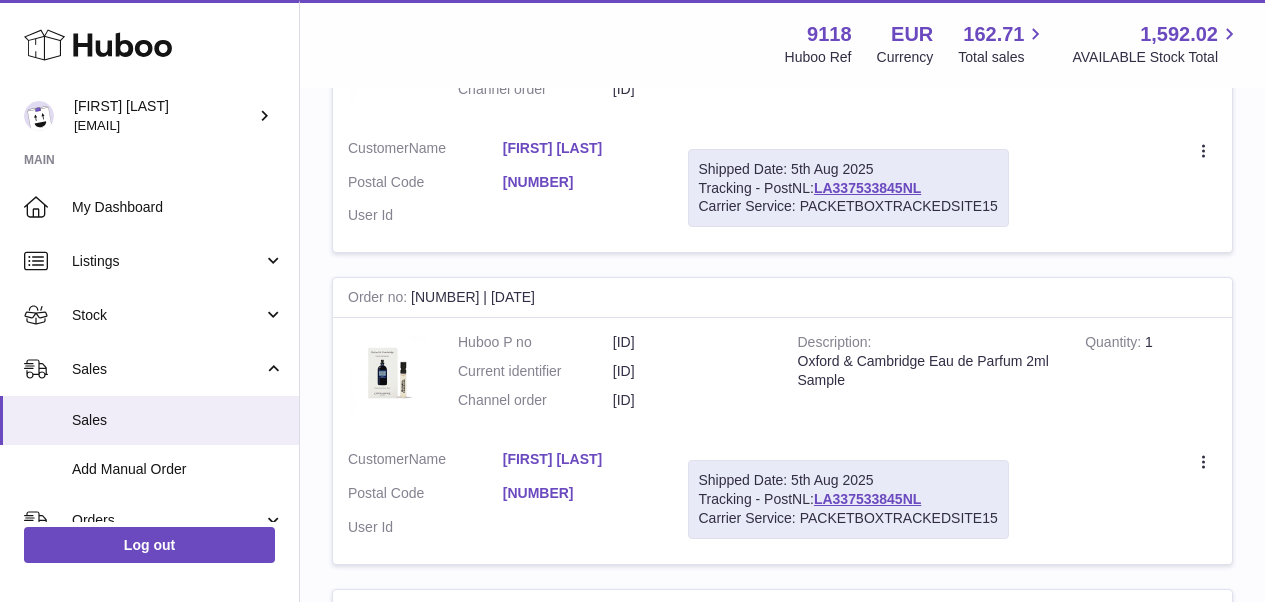 scroll, scrollTop: 90, scrollLeft: 0, axis: vertical 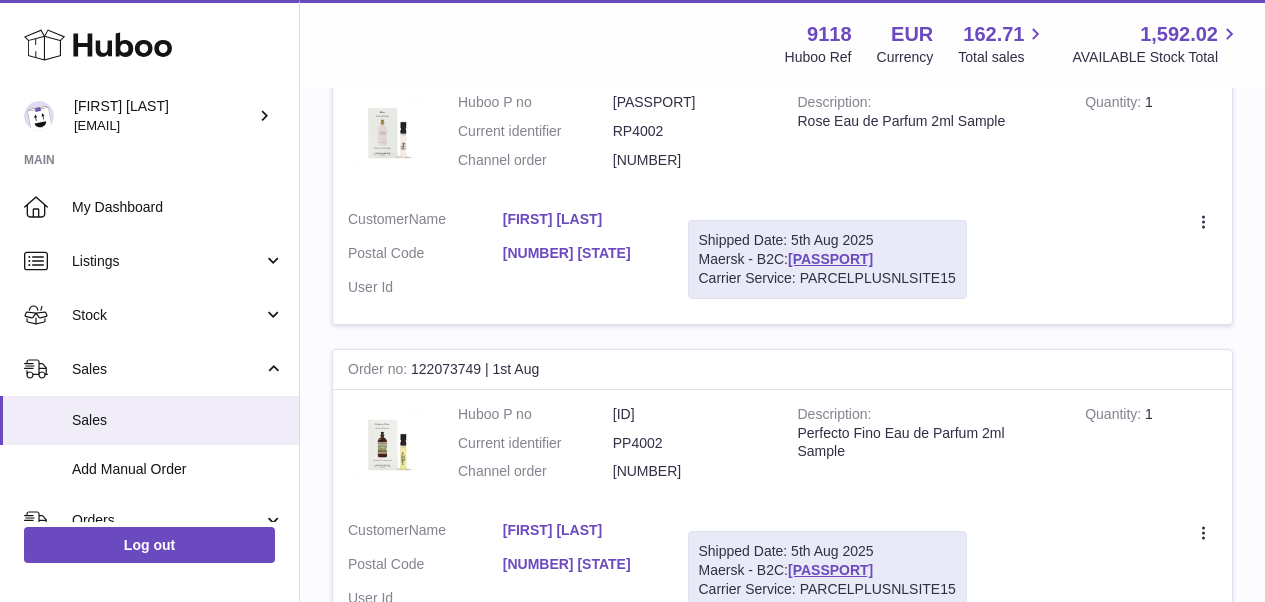 click on "4" at bounding box center (999, 678) 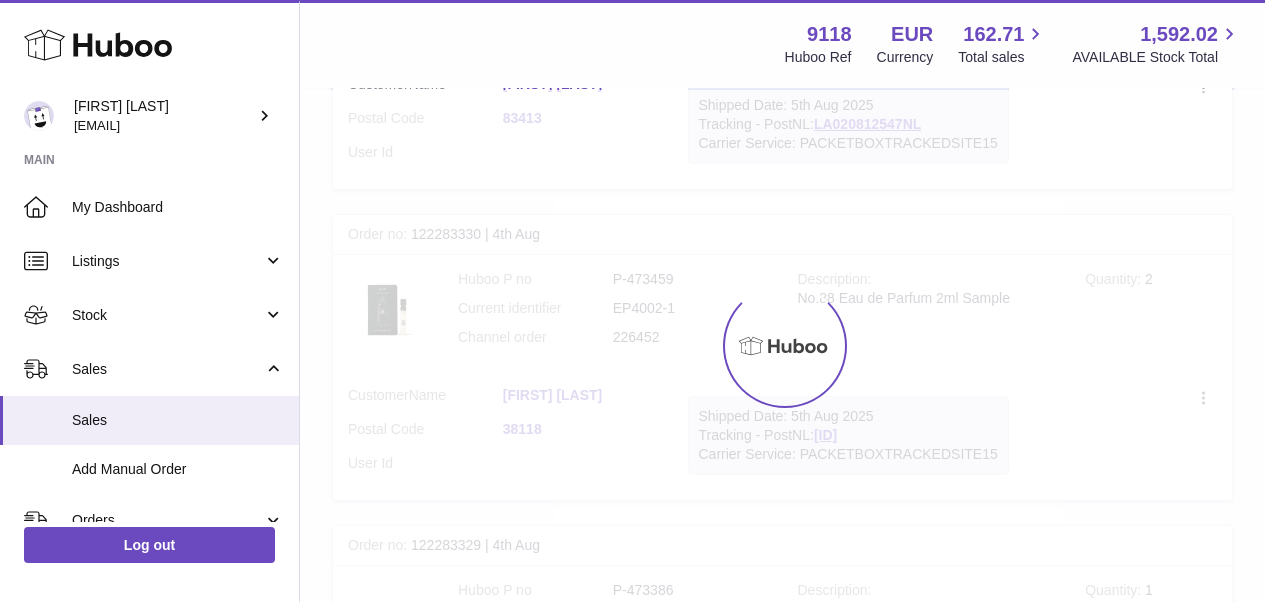 scroll, scrollTop: 90, scrollLeft: 0, axis: vertical 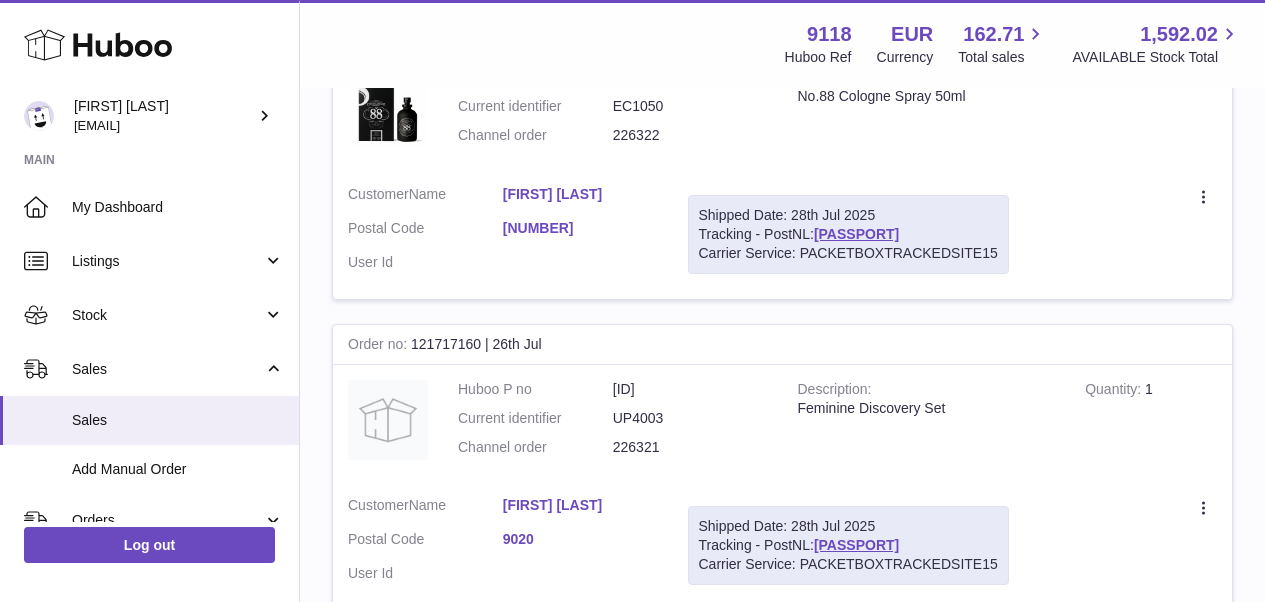 click on "3" at bounding box center [963, 653] 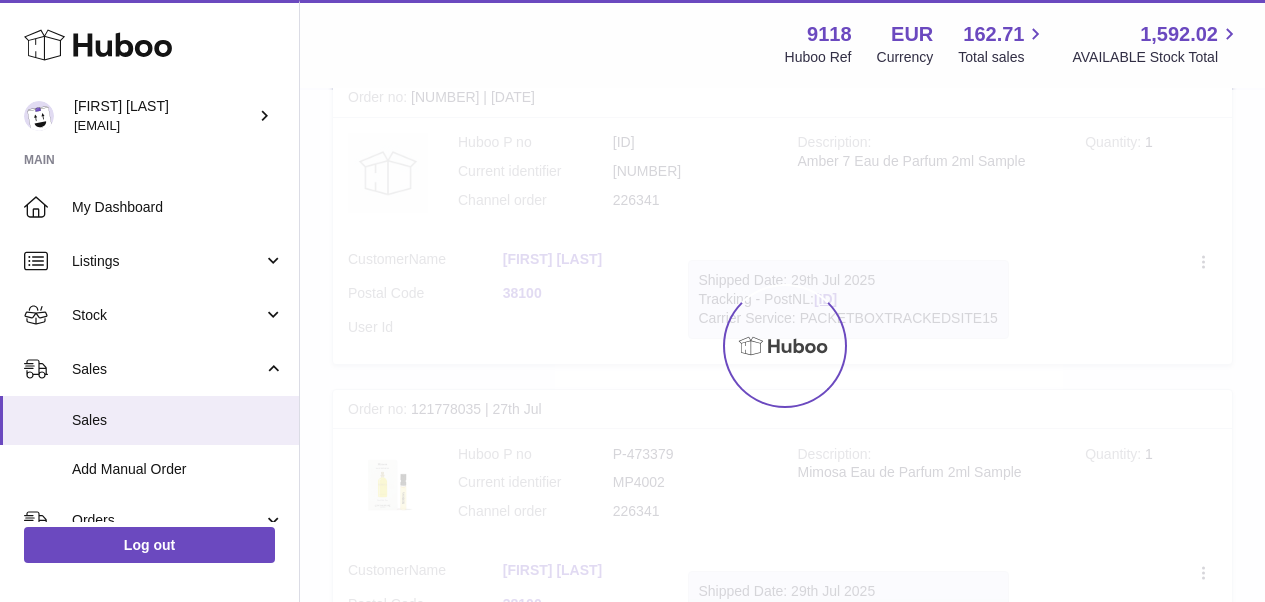 scroll, scrollTop: 90, scrollLeft: 0, axis: vertical 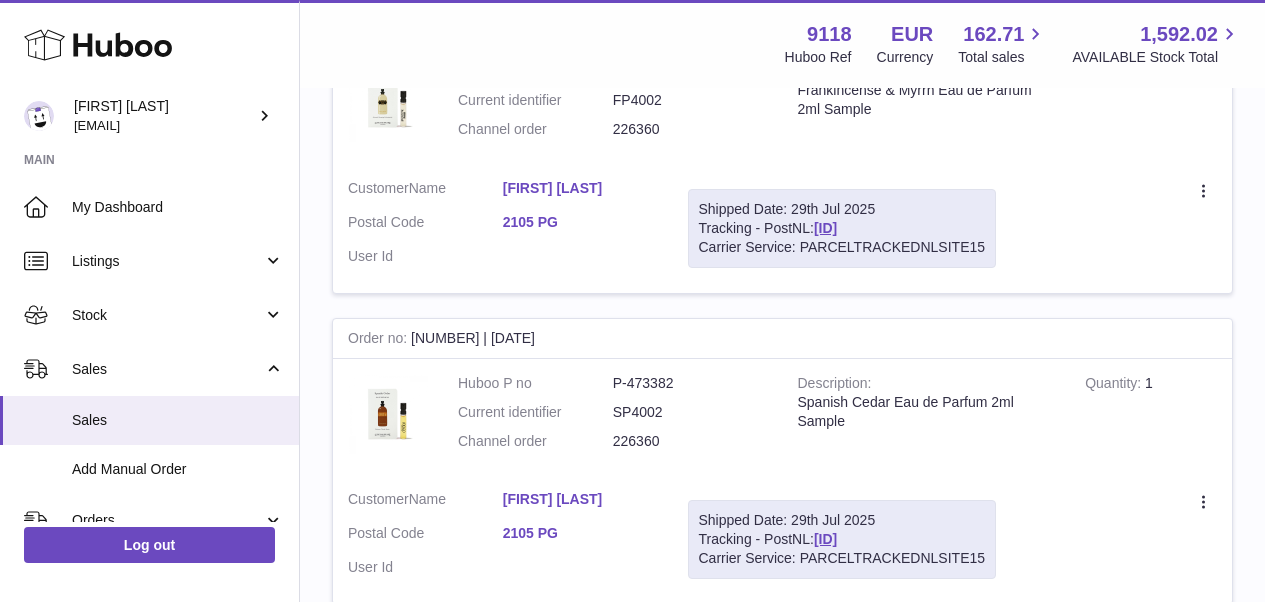 click on "2" at bounding box center (927, 647) 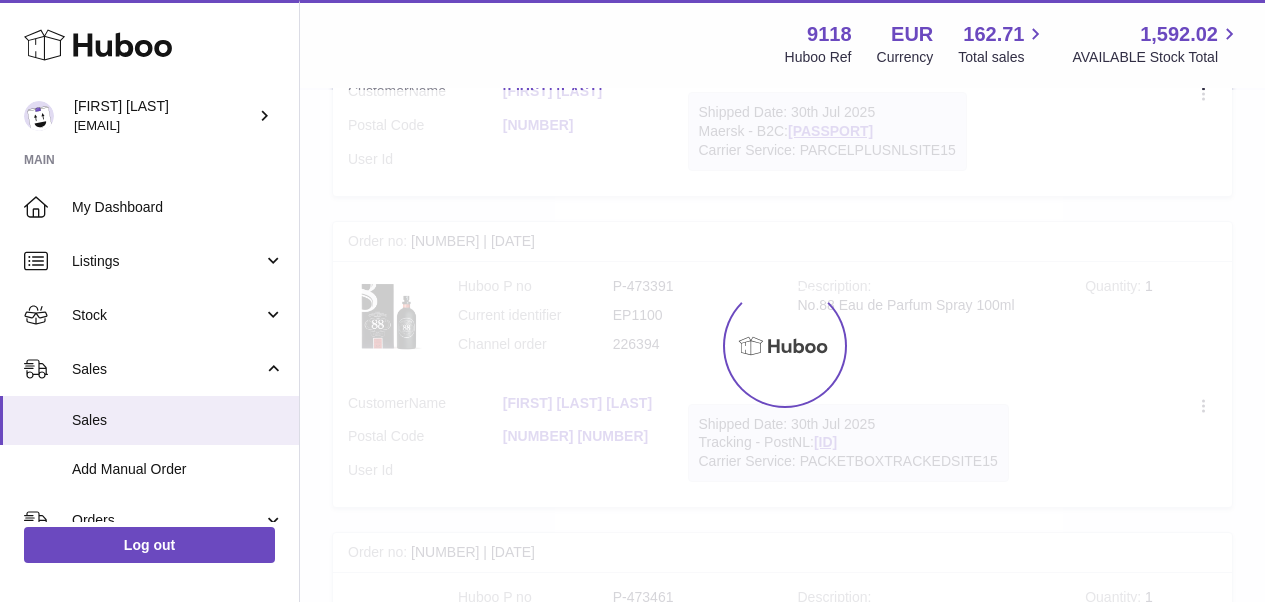 scroll, scrollTop: 90, scrollLeft: 0, axis: vertical 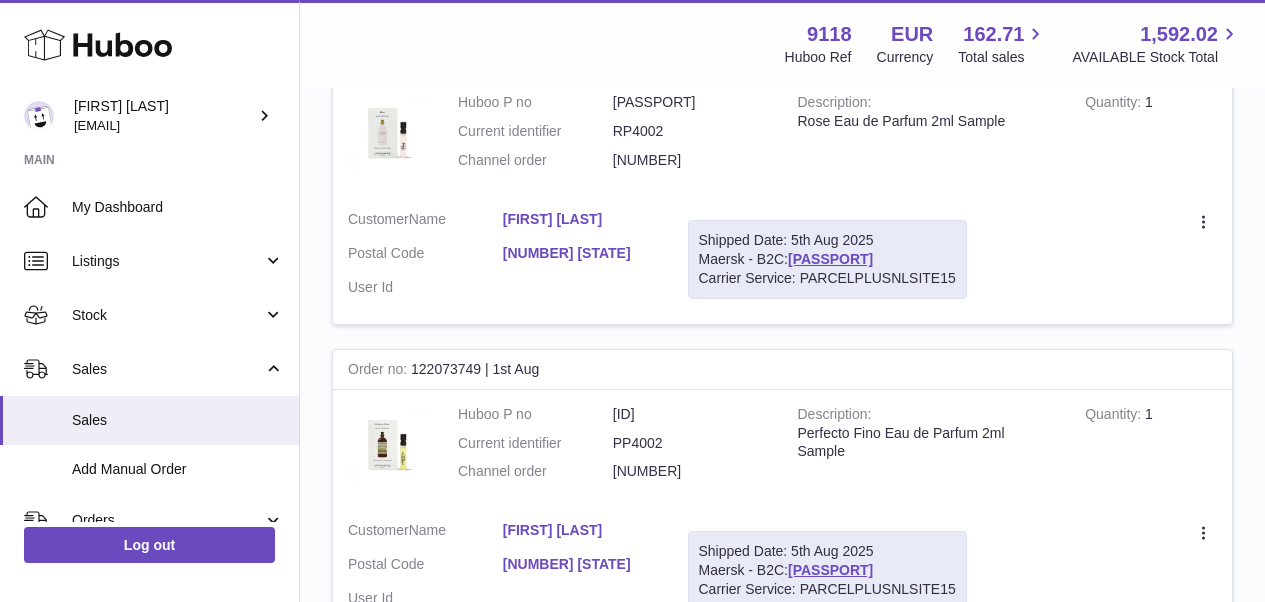 click on "4" at bounding box center [999, 678] 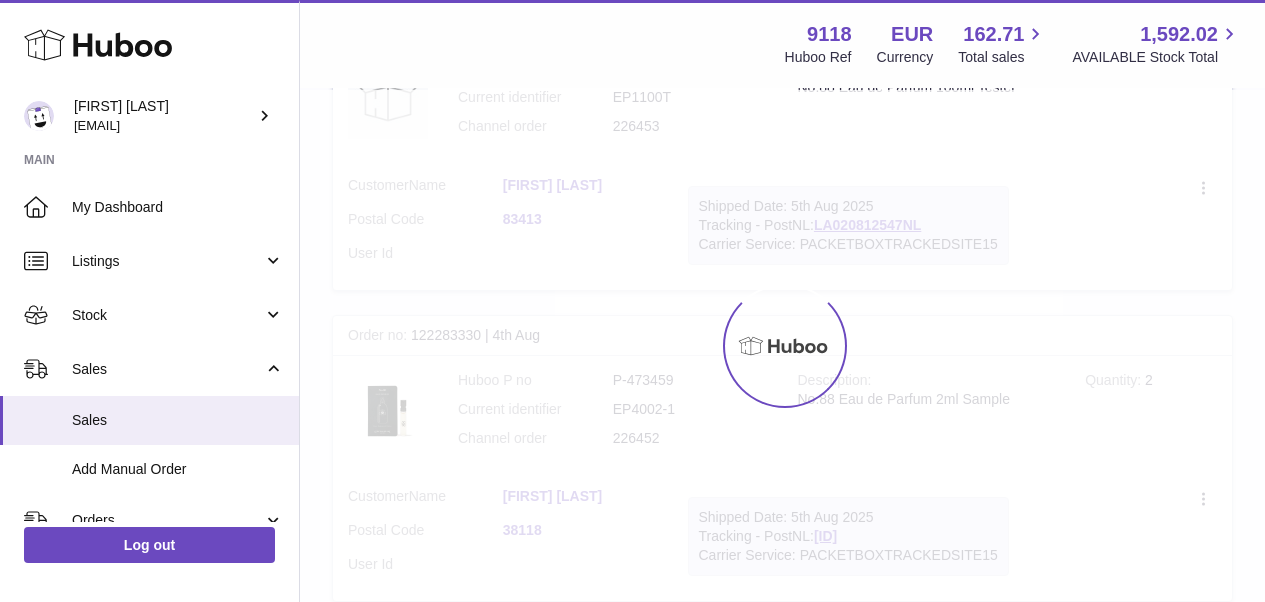 scroll, scrollTop: 90, scrollLeft: 0, axis: vertical 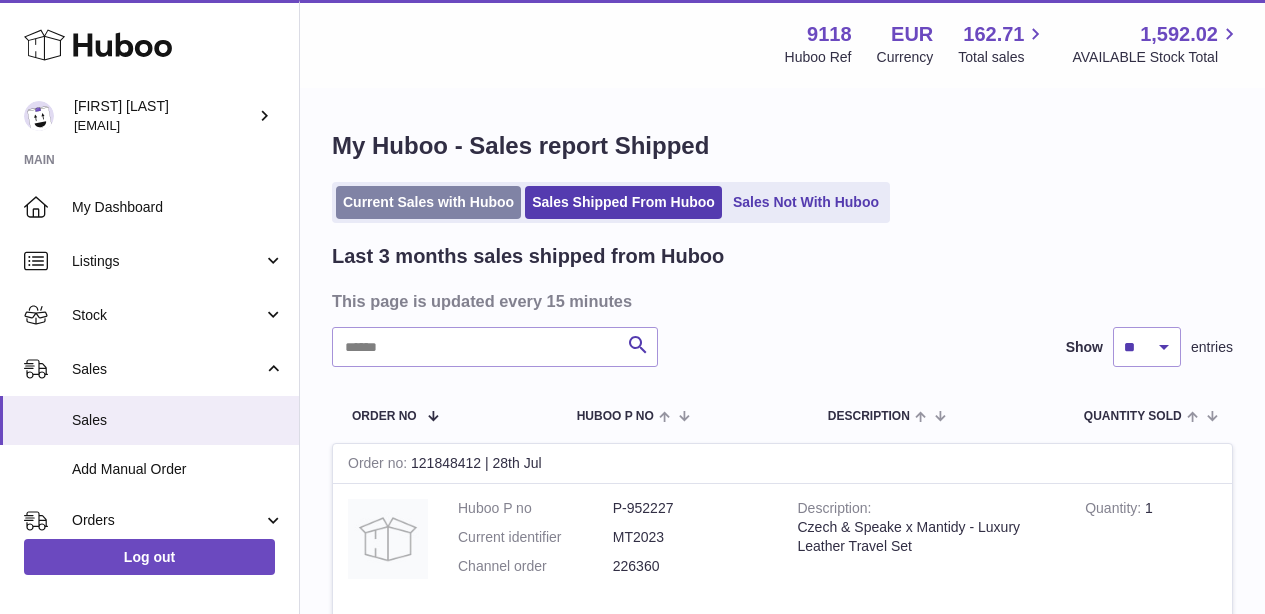 click on "Current Sales with Huboo" at bounding box center (428, 202) 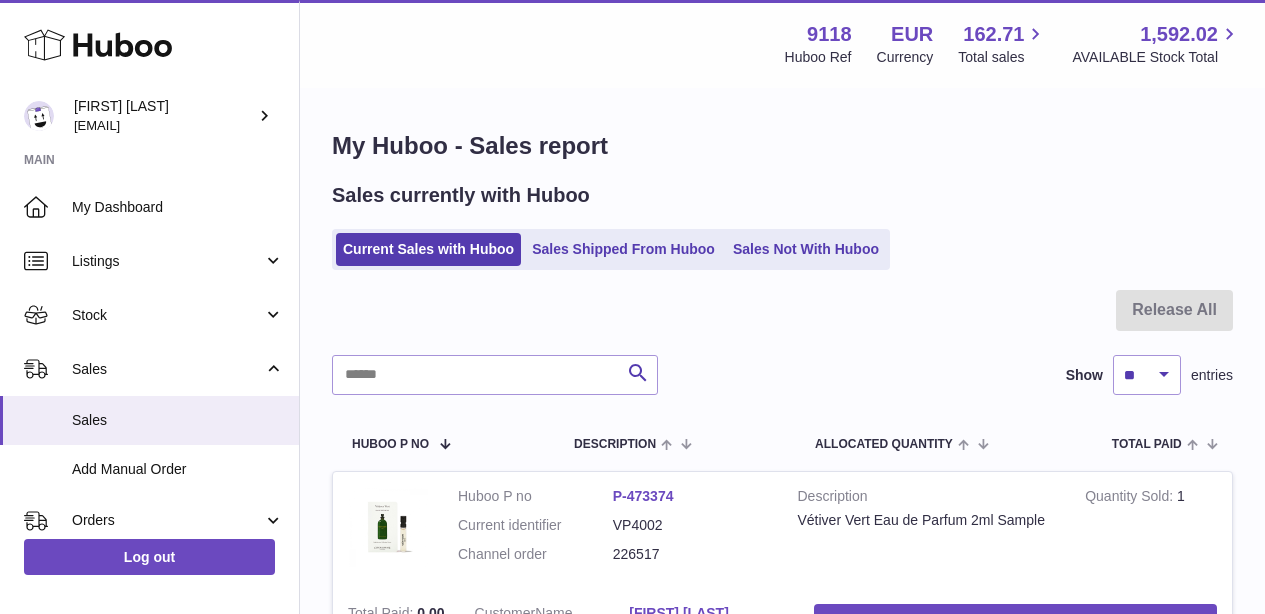 scroll, scrollTop: 0, scrollLeft: 0, axis: both 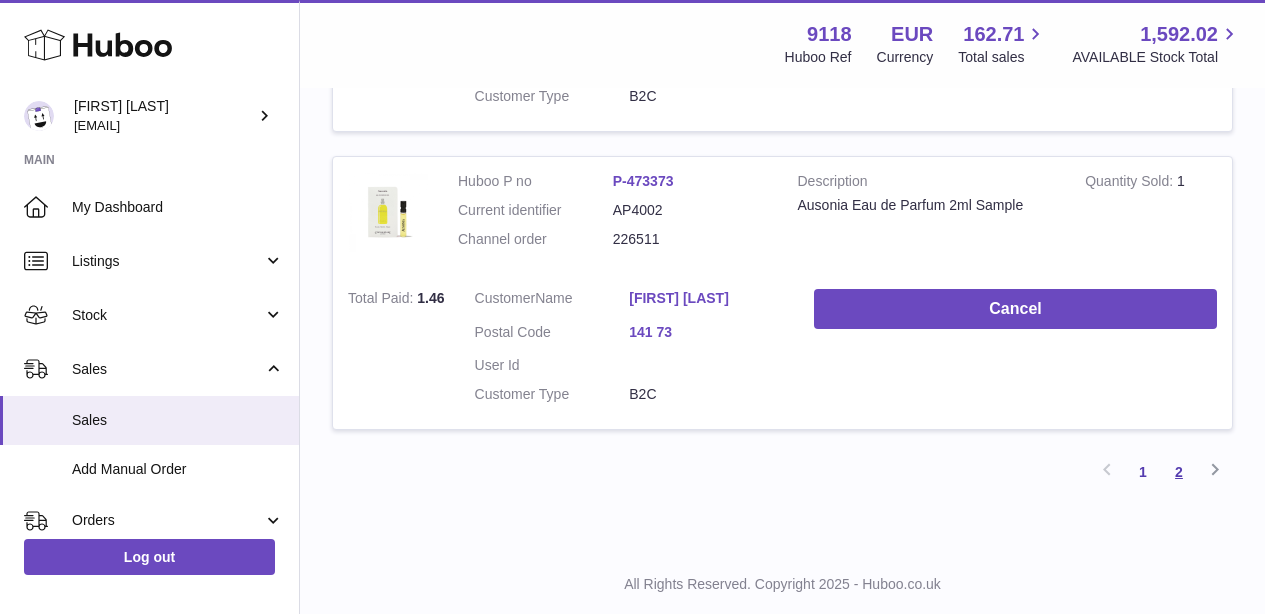click on "2" at bounding box center (1179, 472) 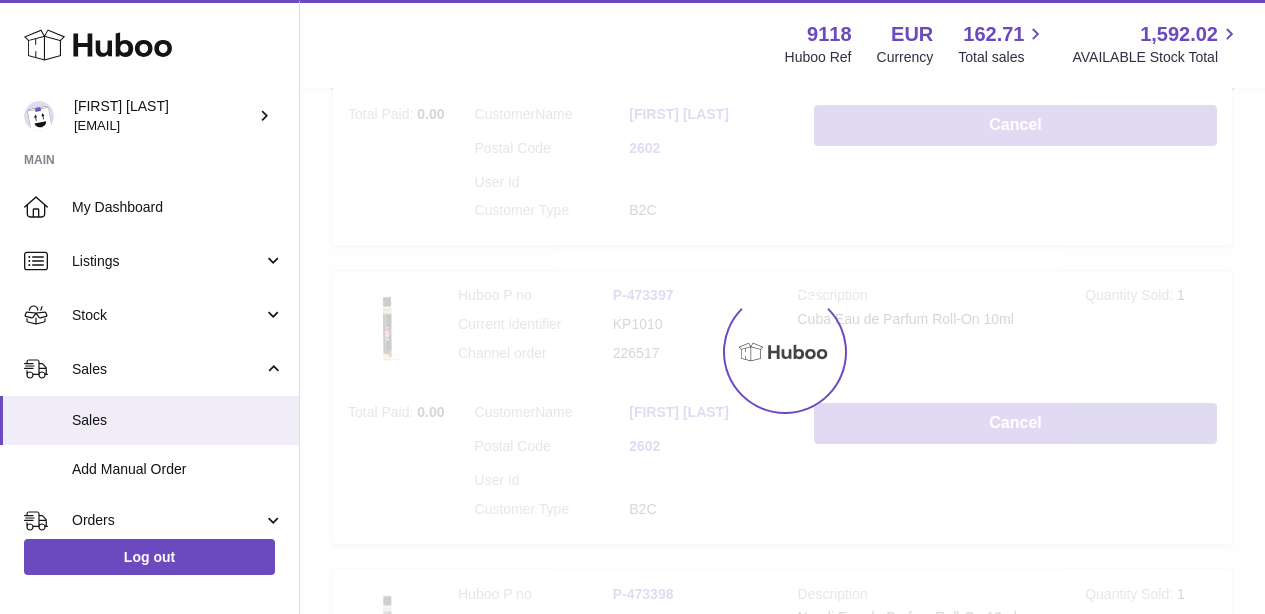 scroll, scrollTop: 90, scrollLeft: 0, axis: vertical 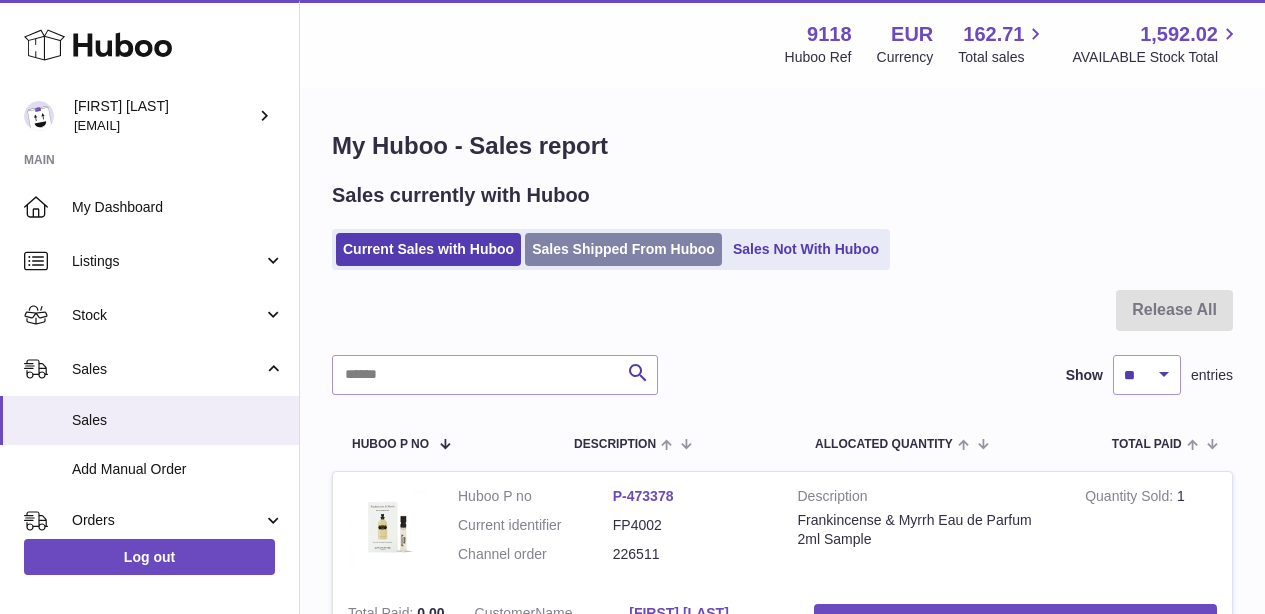 click on "Sales Shipped From Huboo" at bounding box center (623, 249) 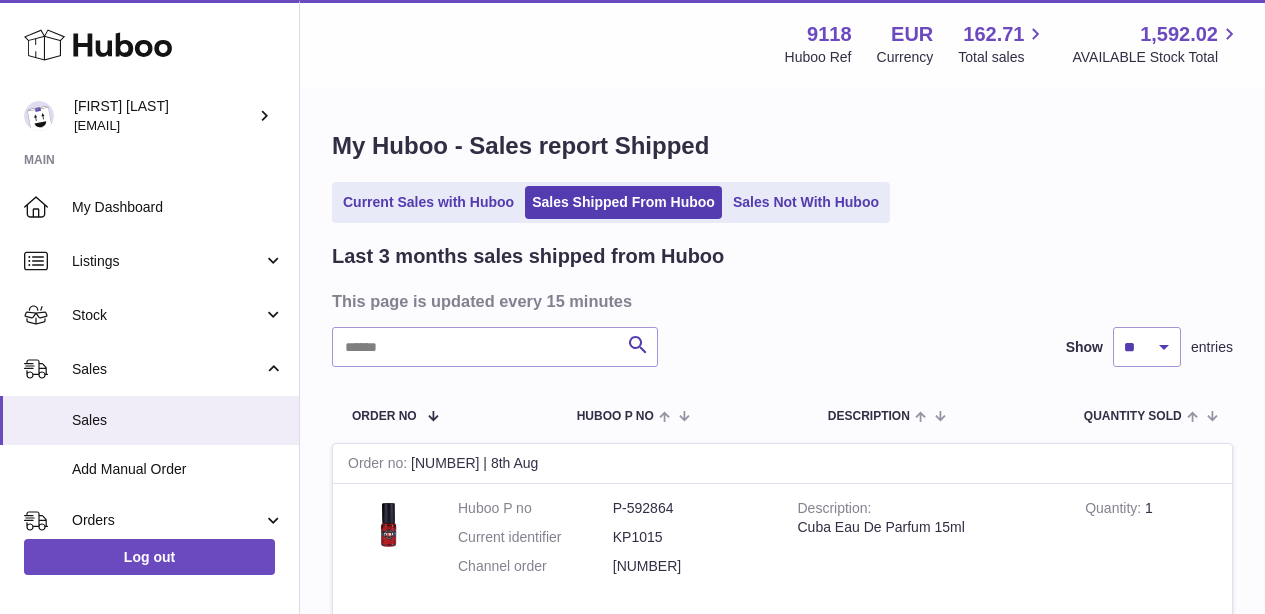 scroll, scrollTop: 0, scrollLeft: 0, axis: both 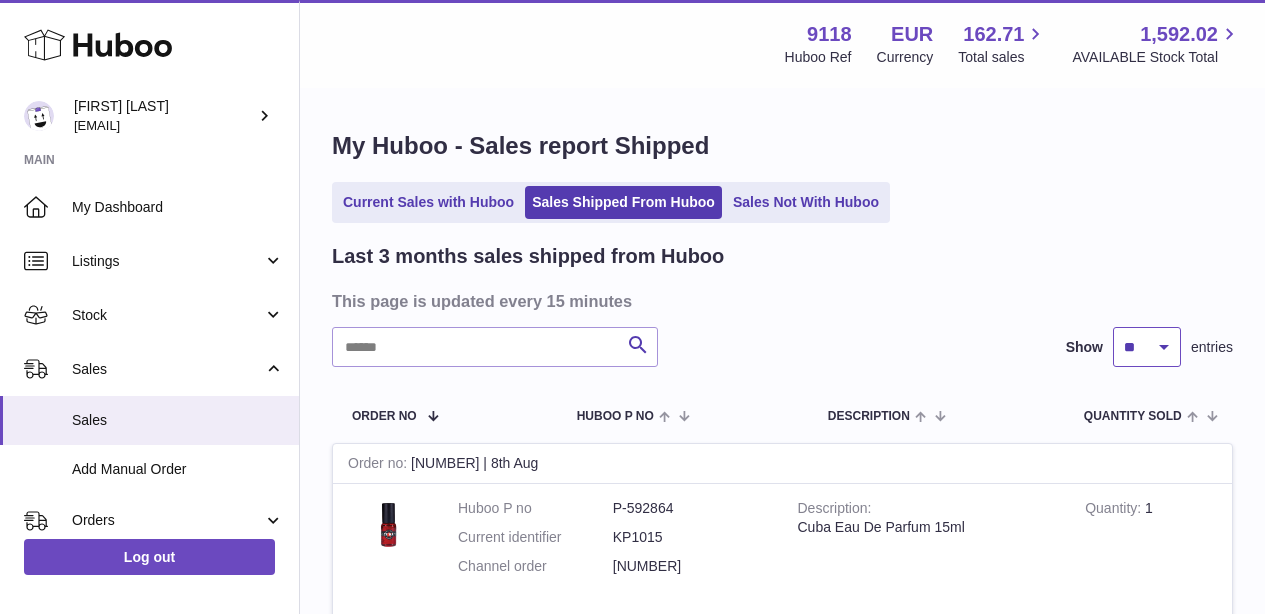 select on "**" 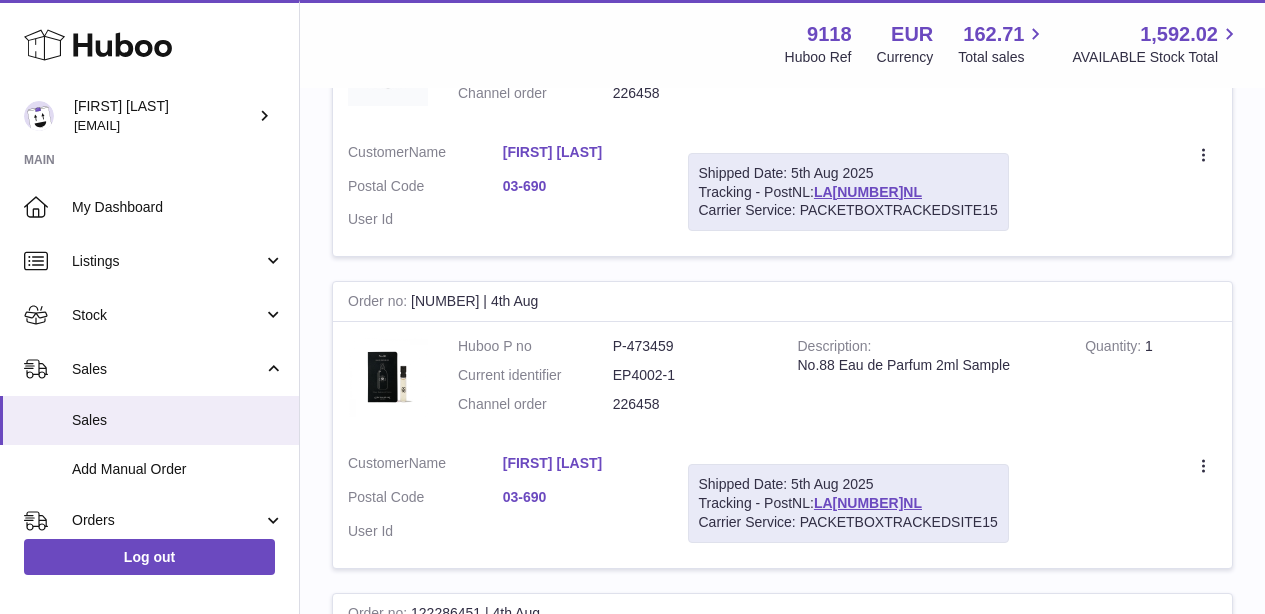 scroll, scrollTop: 15352, scrollLeft: 0, axis: vertical 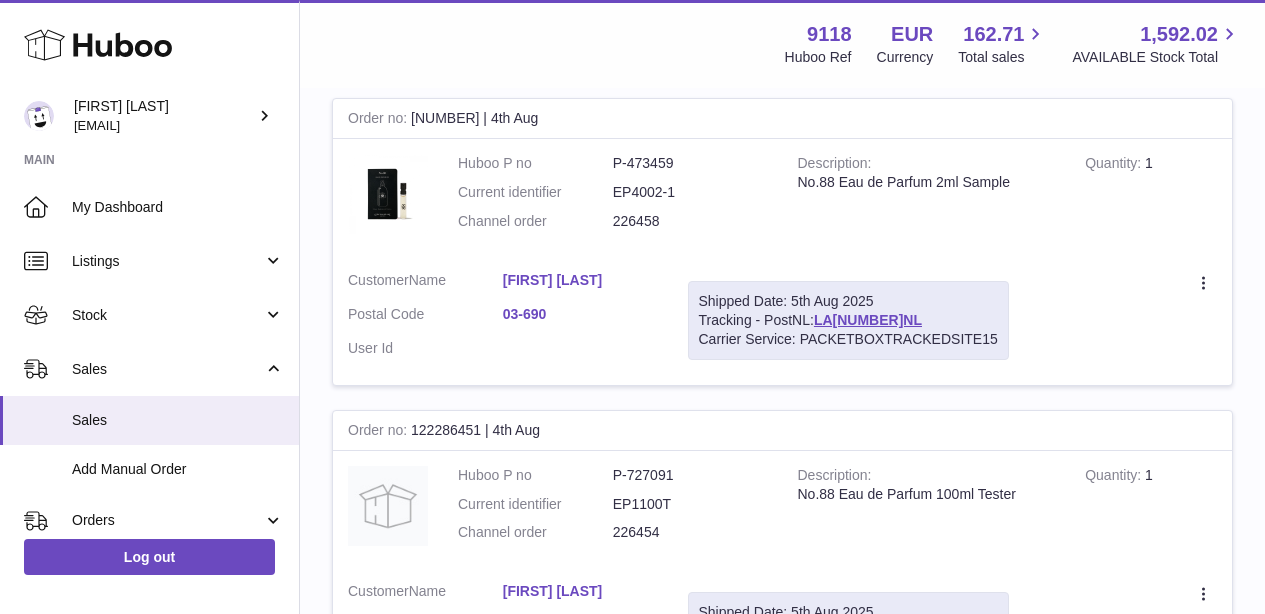 click on "2" at bounding box center (927, 739) 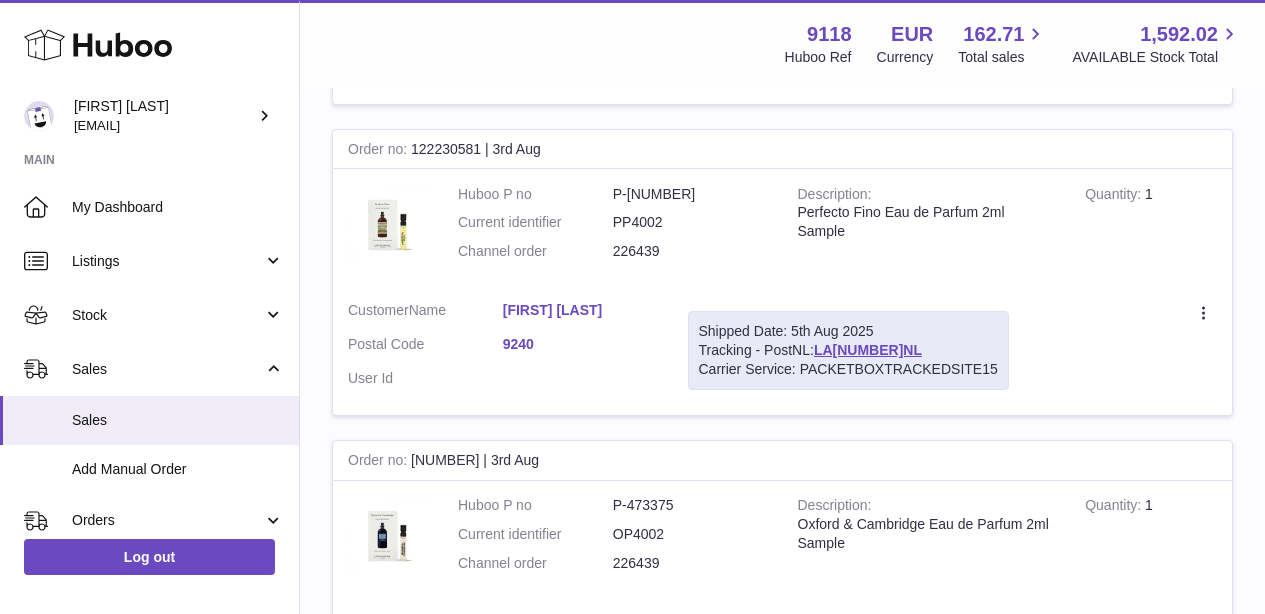 scroll, scrollTop: 90, scrollLeft: 0, axis: vertical 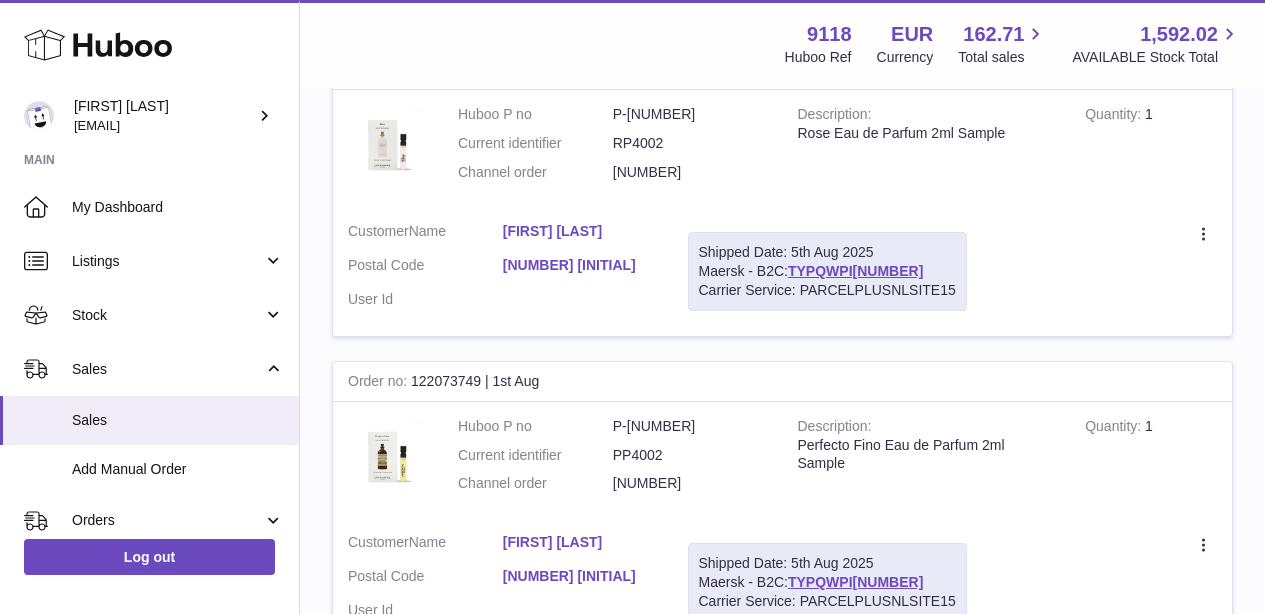 click on "3" at bounding box center (963, 690) 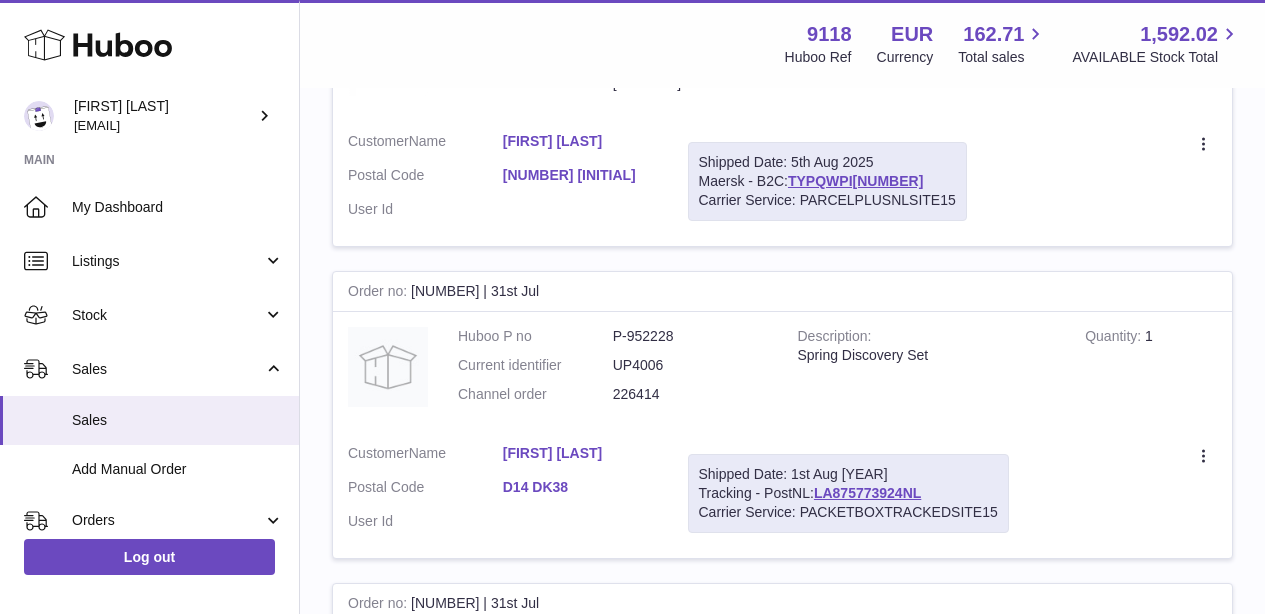 scroll, scrollTop: 90, scrollLeft: 0, axis: vertical 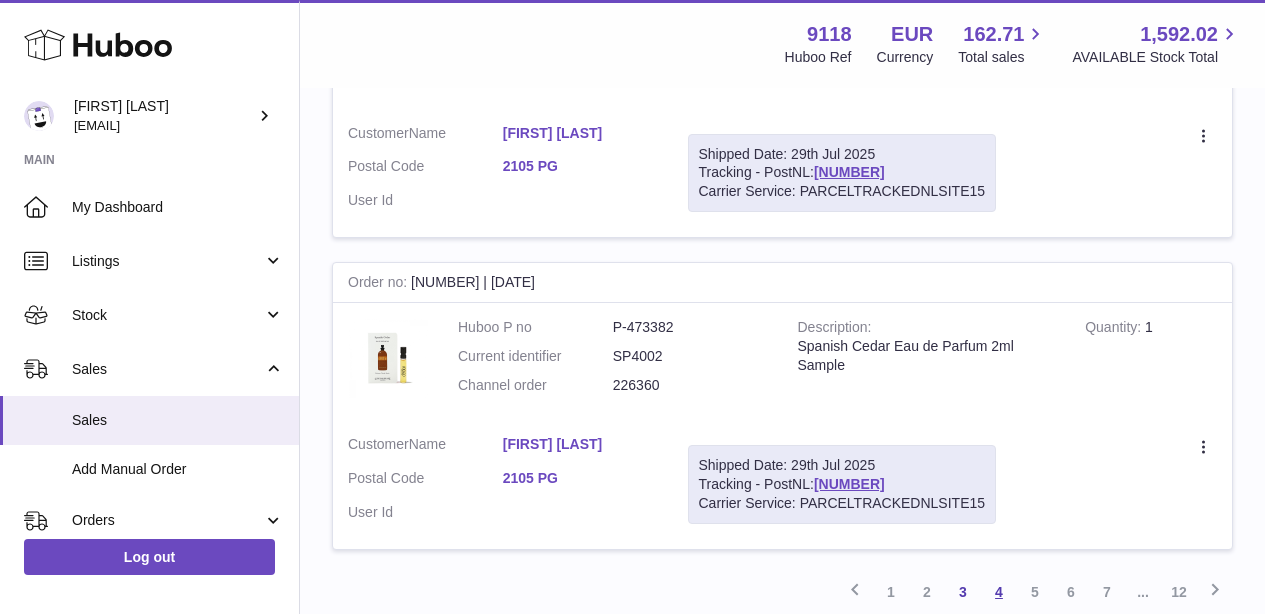click on "4" at bounding box center [999, 592] 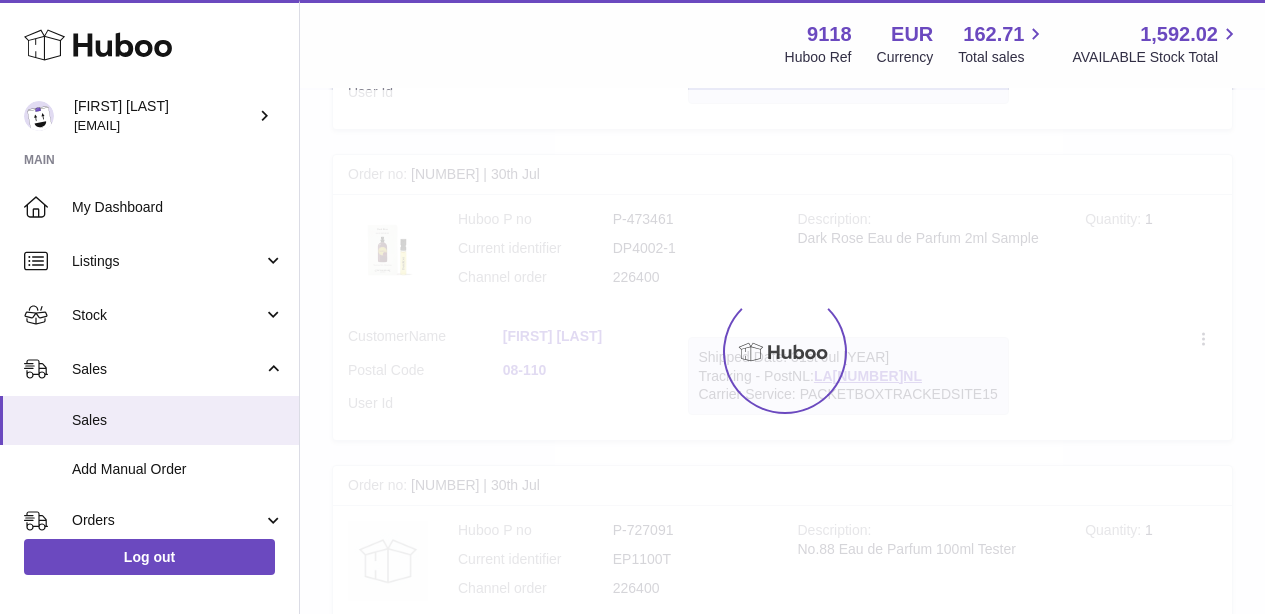 scroll, scrollTop: 90, scrollLeft: 0, axis: vertical 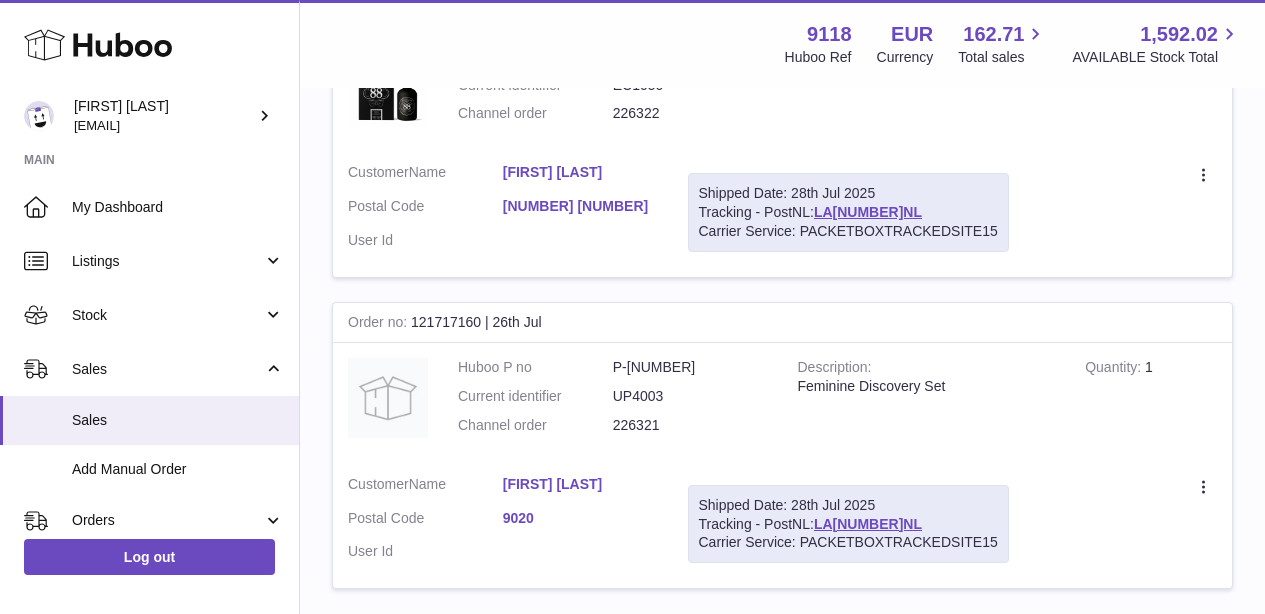 click on "5" at bounding box center (1035, 631) 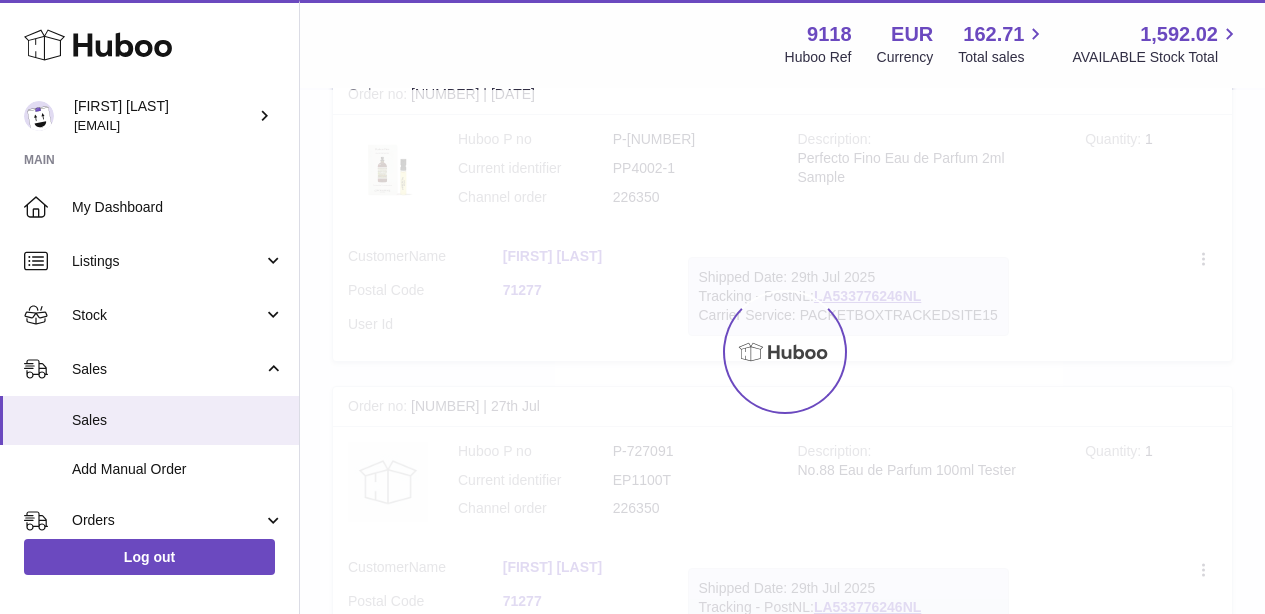 scroll, scrollTop: 90, scrollLeft: 0, axis: vertical 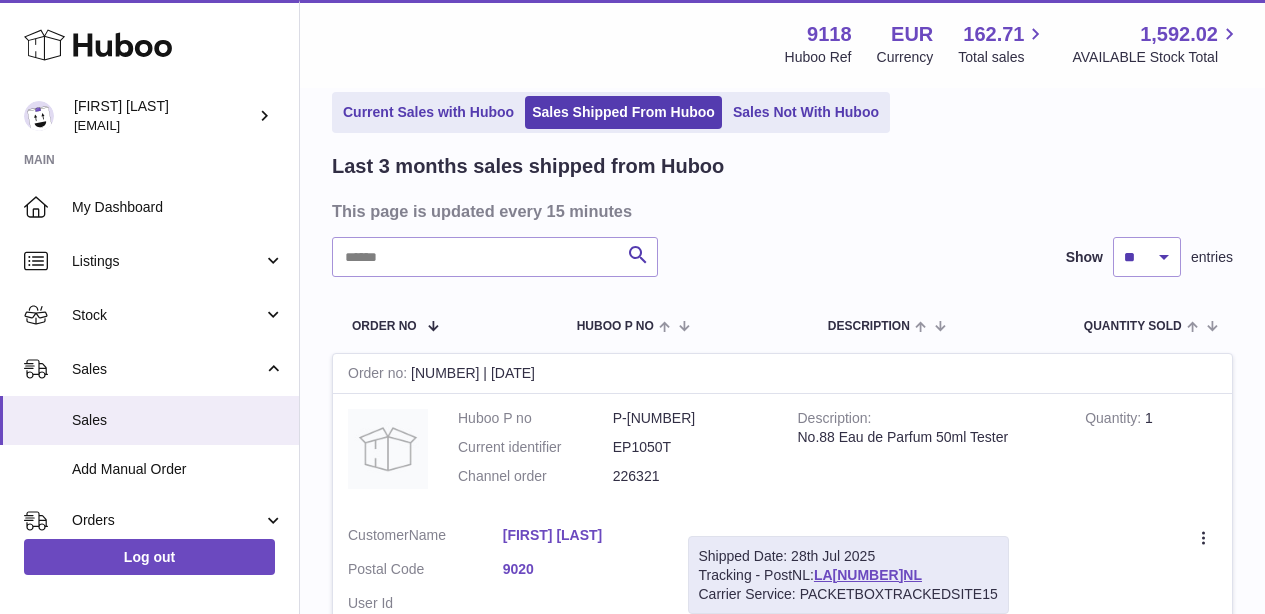 click on "[NUMBER] | 26th Jul
Huboo P no   P-[NUMBER]   Current identifier   EP[NUMBER]
Channel order
[NUMBER]     Description
No.[NUMBER] [PRODUCT] [PRODUCT] [PRODUCT]     Quantity
[NUMBER]
Customer  Name   [FIRST] [LAST]    Postal Code   [NUMBER]   User Id
Shipped Date: 28th Jul [YEAR]
Order no" at bounding box center [782, 8014] 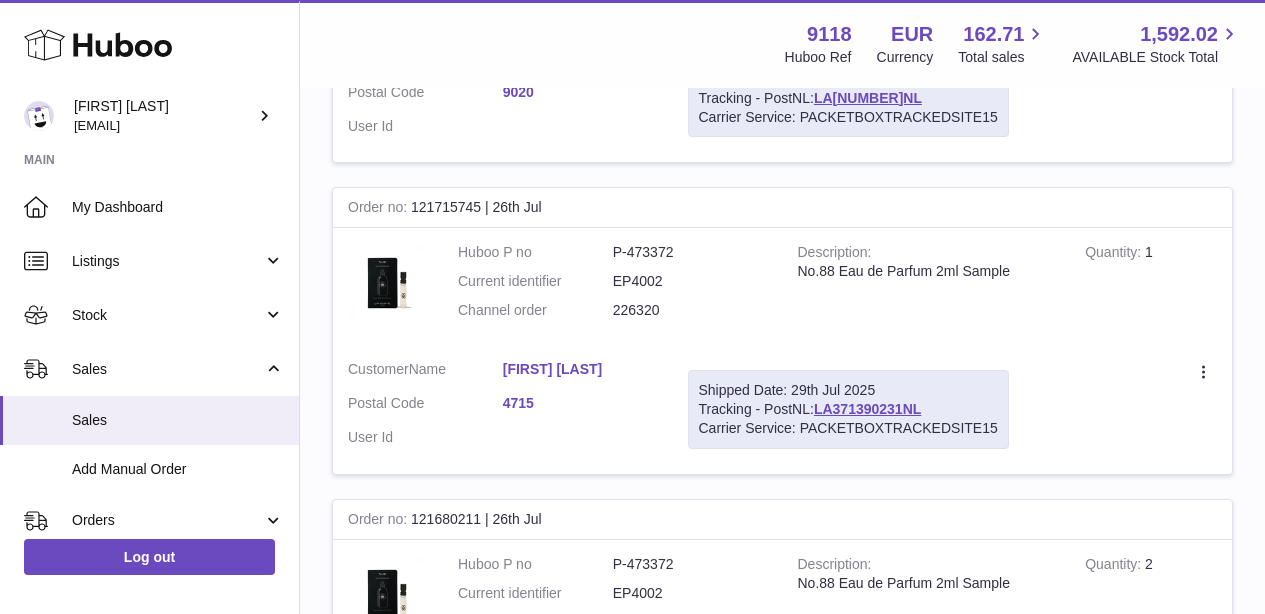 scroll, scrollTop: 664, scrollLeft: 0, axis: vertical 